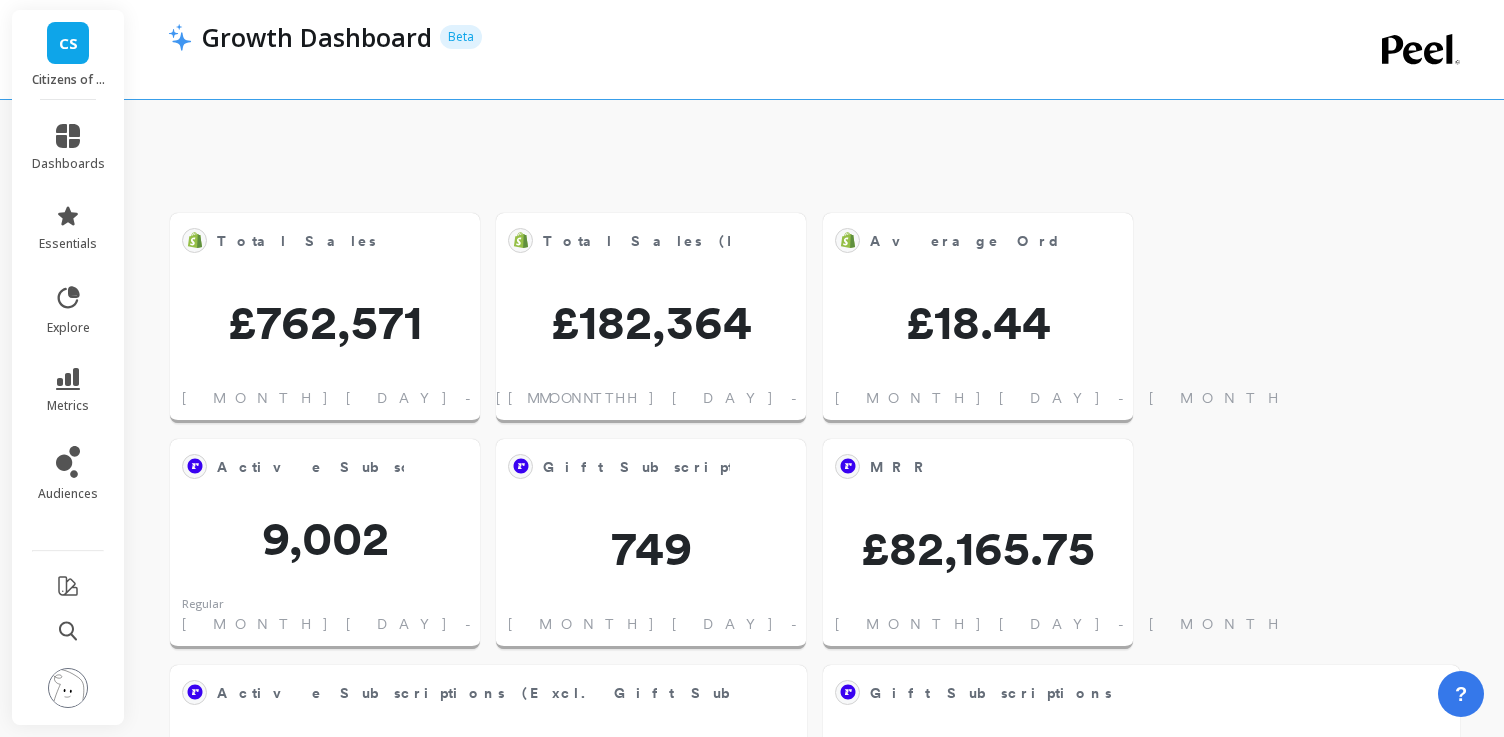scroll, scrollTop: 1441, scrollLeft: 0, axis: vertical 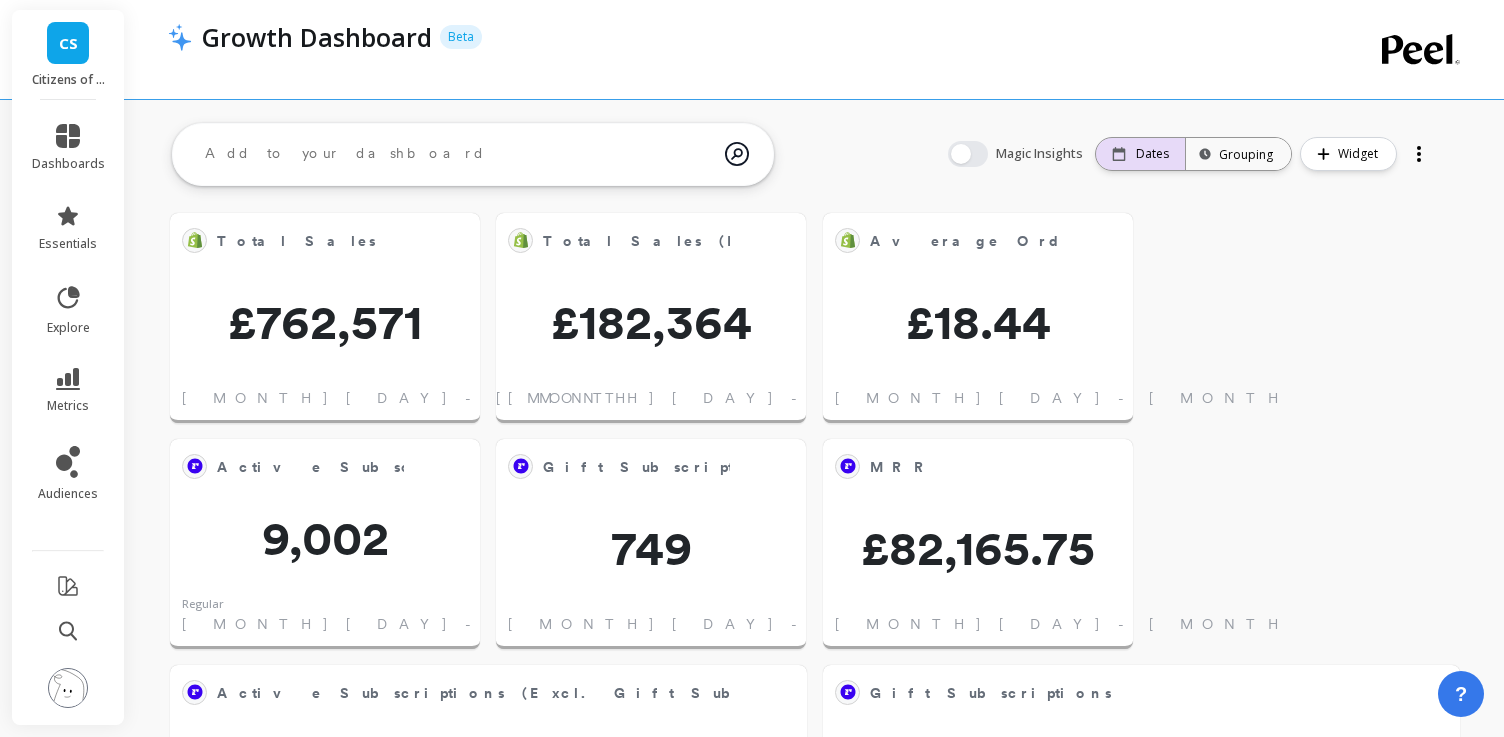 click on "Dates" at bounding box center (1140, 154) 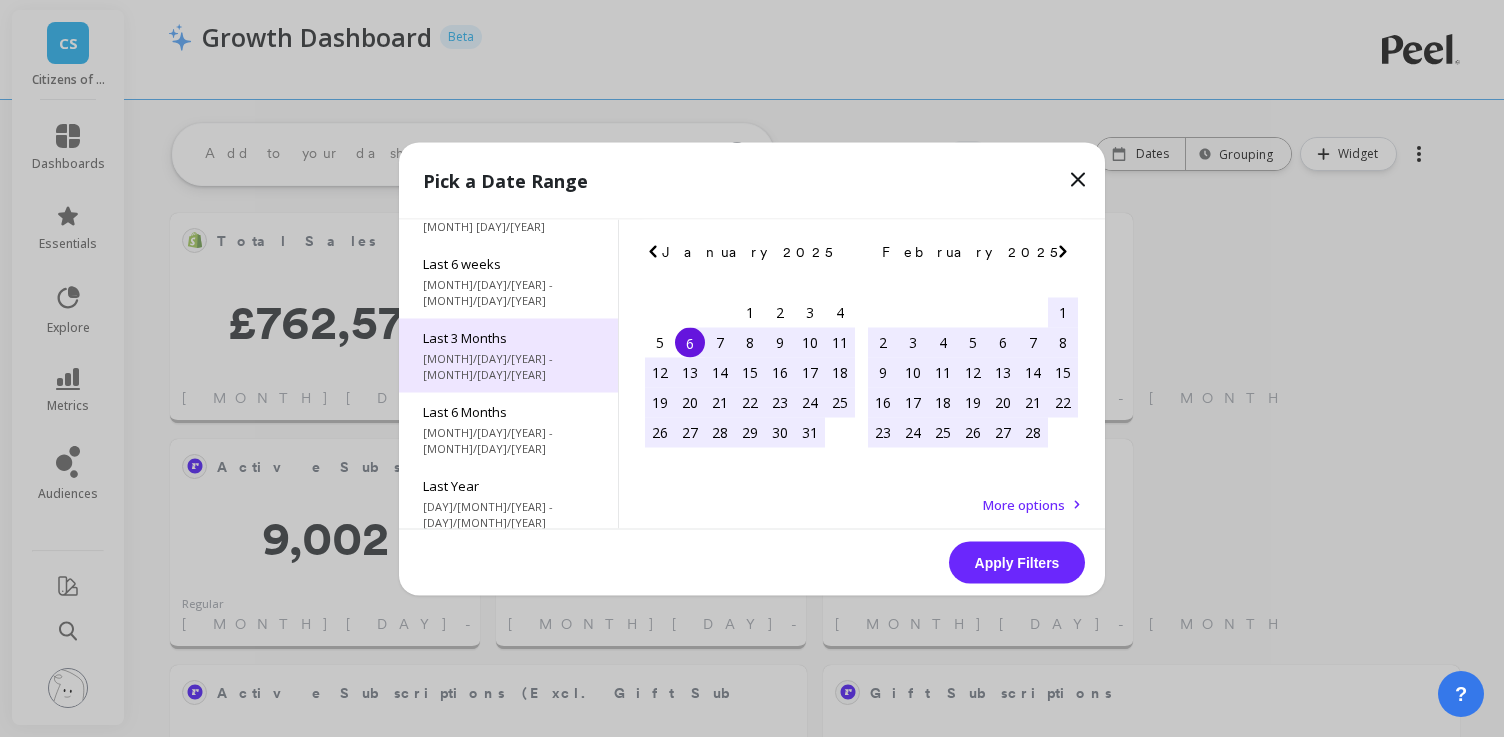 scroll, scrollTop: 0, scrollLeft: 0, axis: both 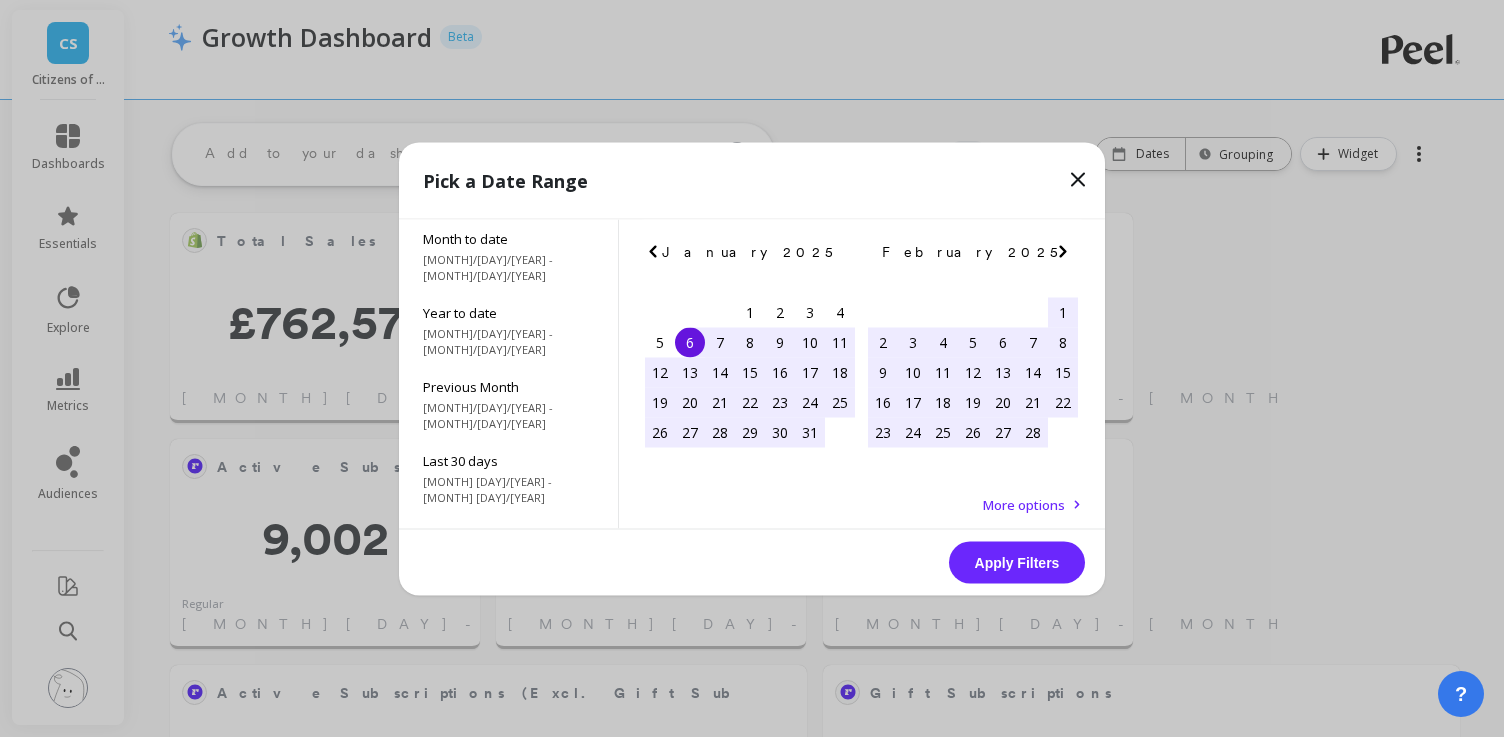 click at bounding box center (0, 0) 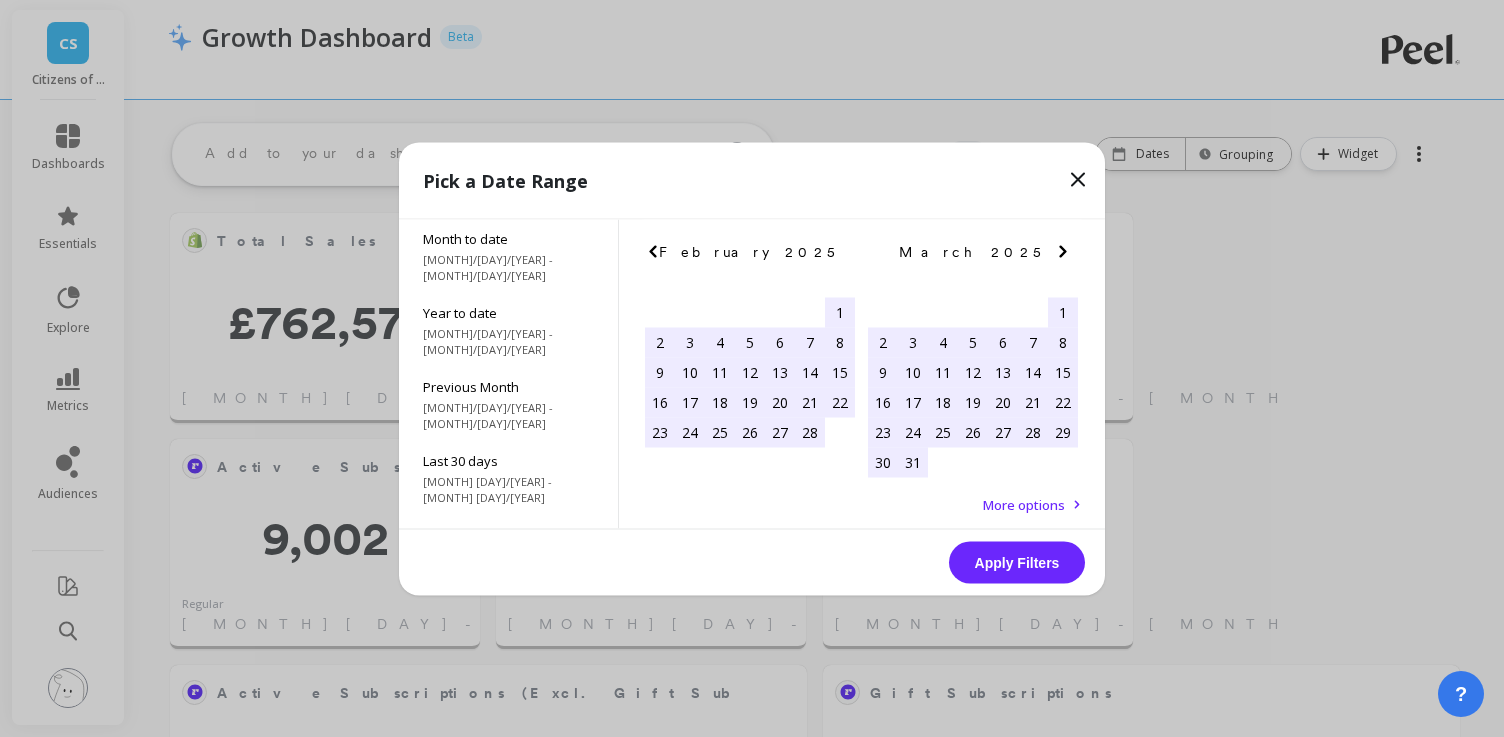 click at bounding box center [0, 0] 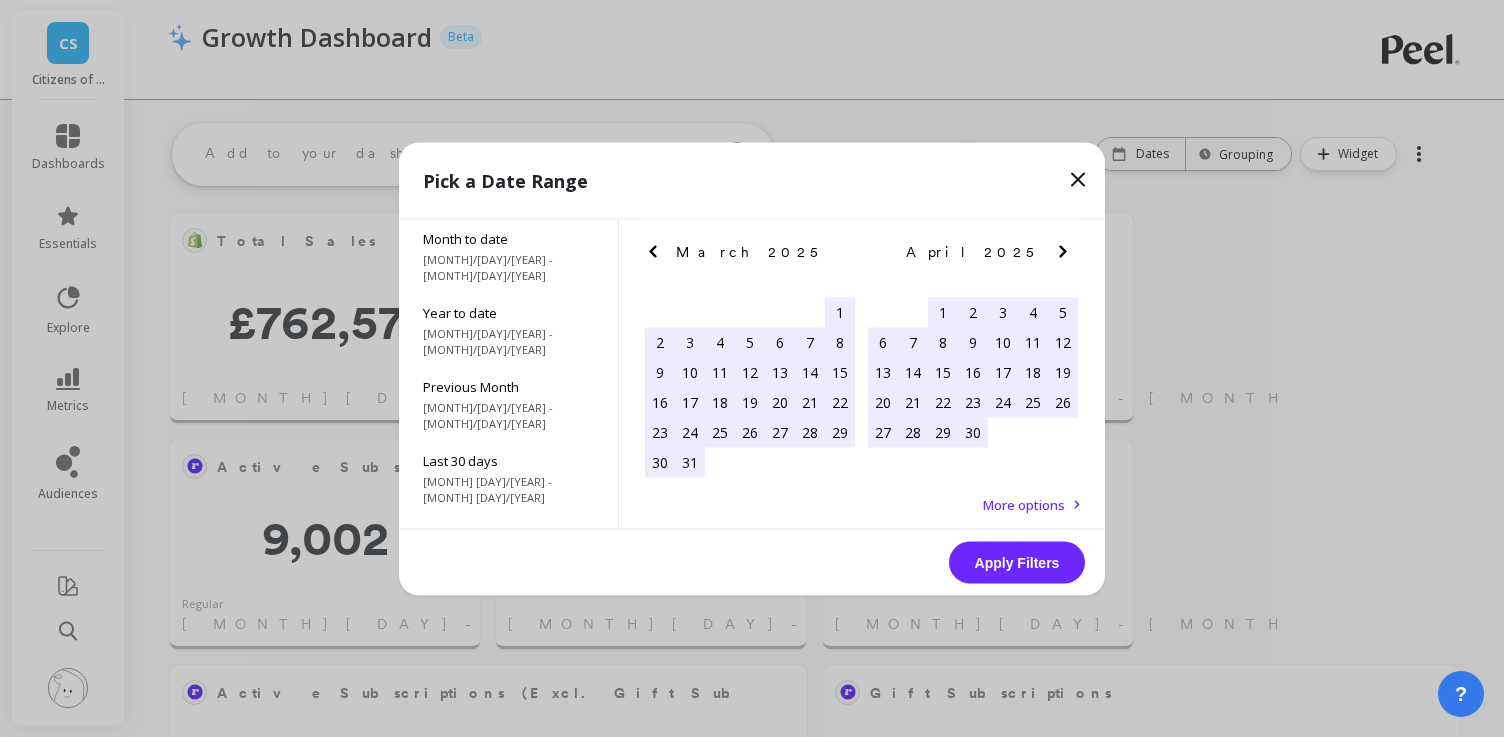 click on "More options" at bounding box center [1024, 504] 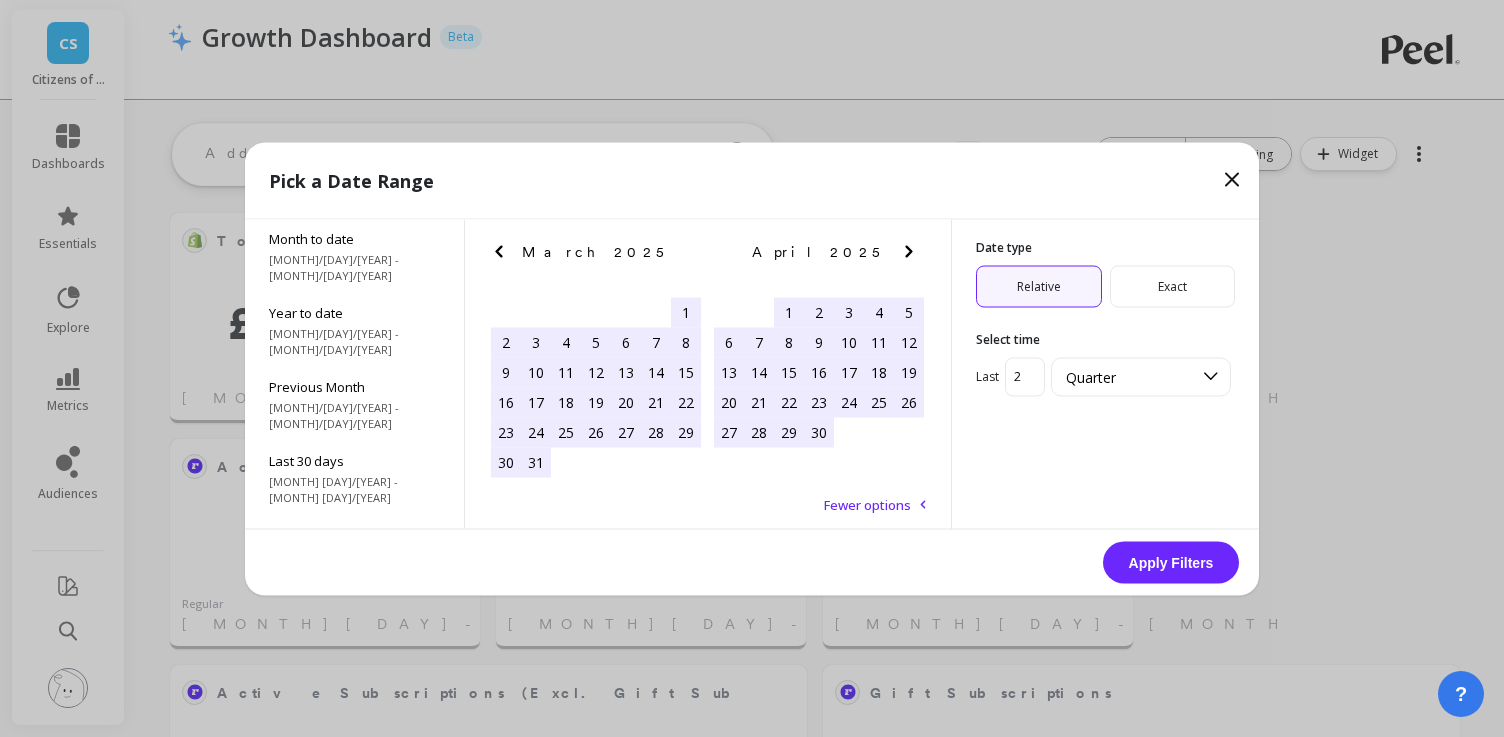 click on "2" at bounding box center [1025, 376] 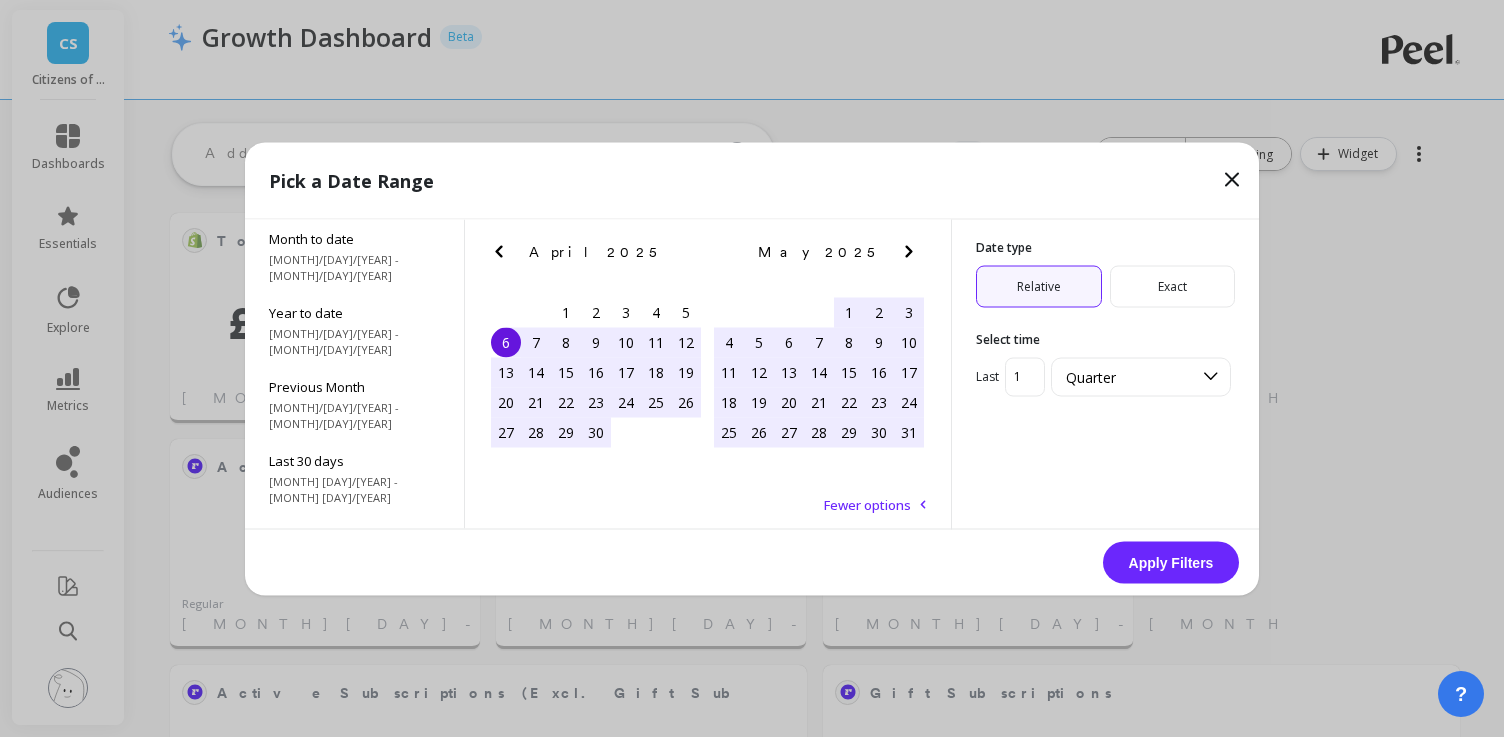 click on "Apply Filters" at bounding box center [1171, 562] 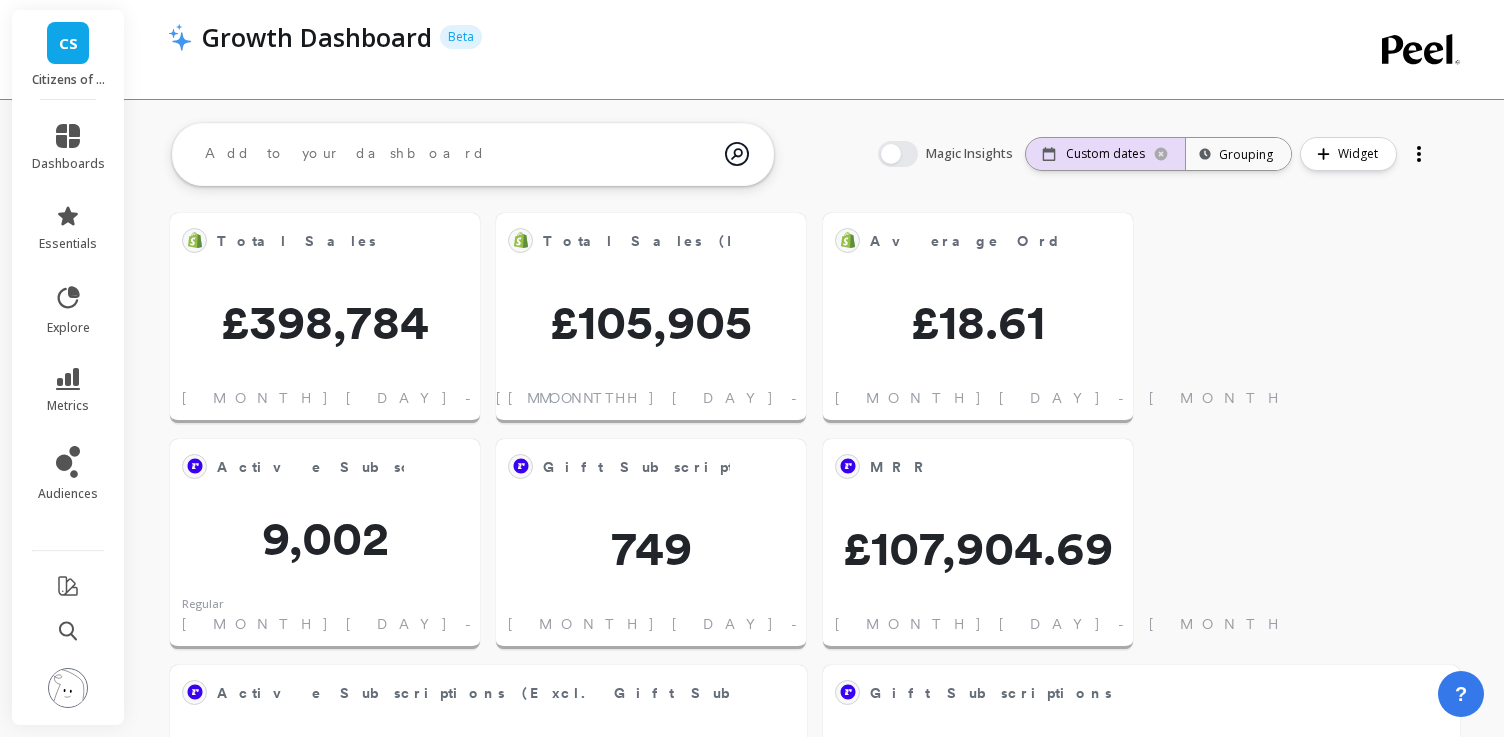 click at bounding box center (1161, 154) 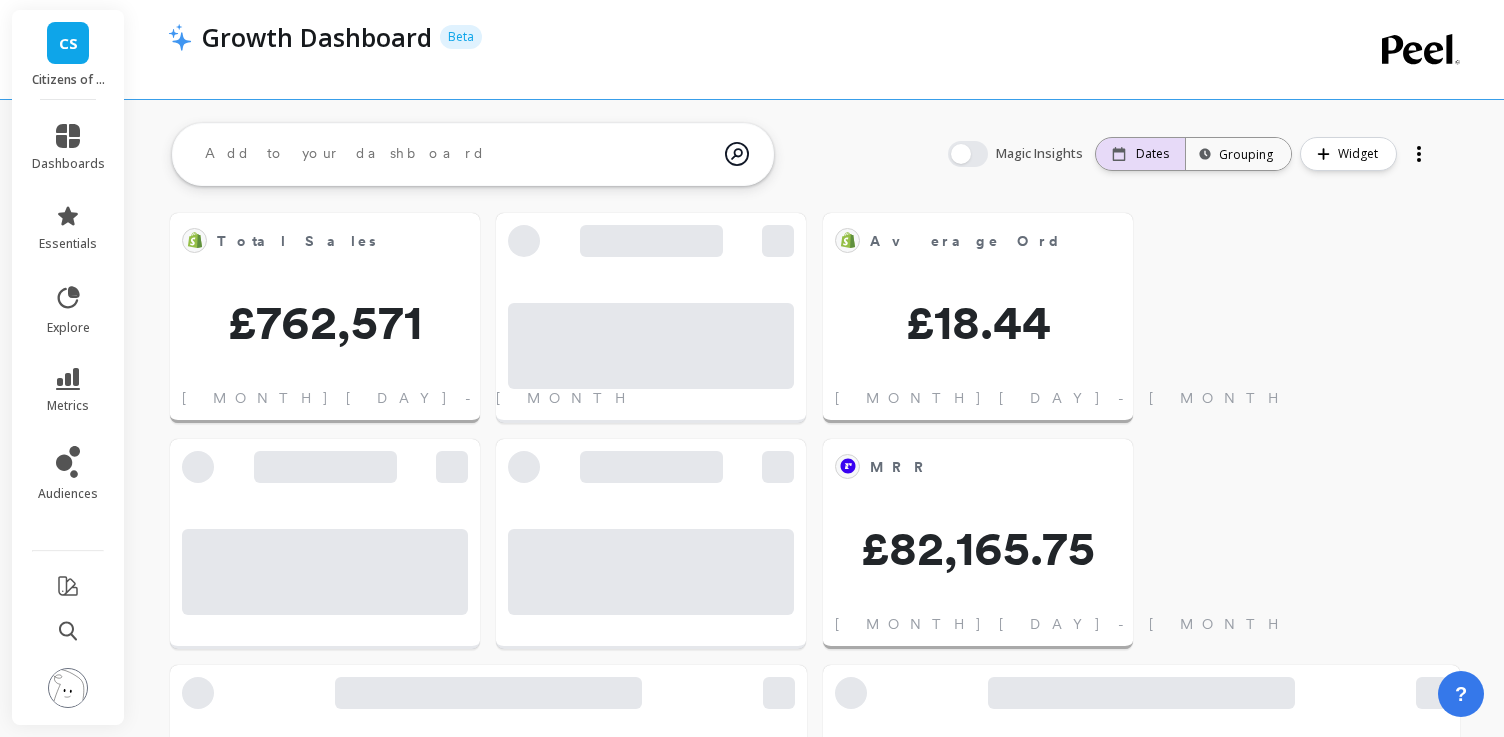 click on "Dates" at bounding box center (1152, 154) 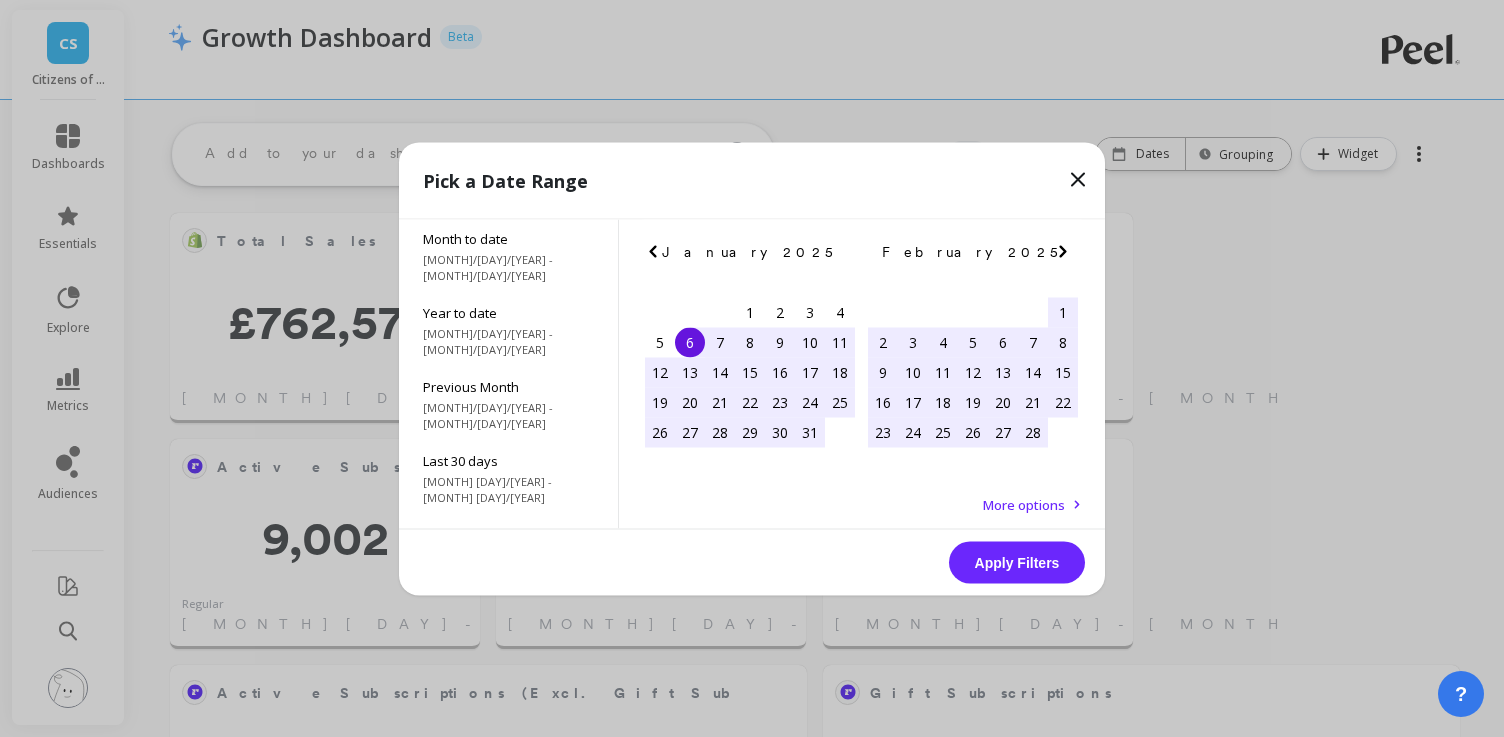 click on "More options" at bounding box center (1024, 504) 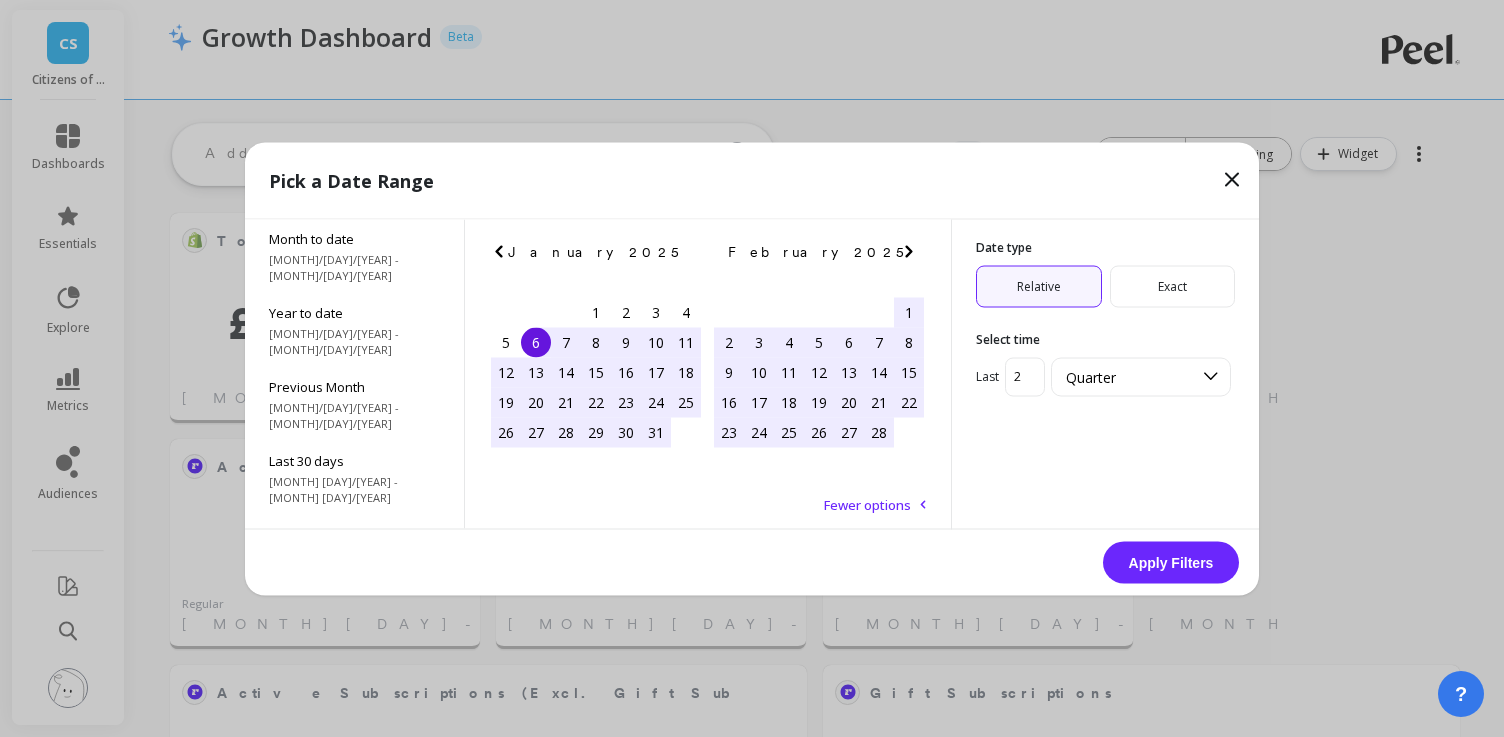 click on "2" at bounding box center [1025, 376] 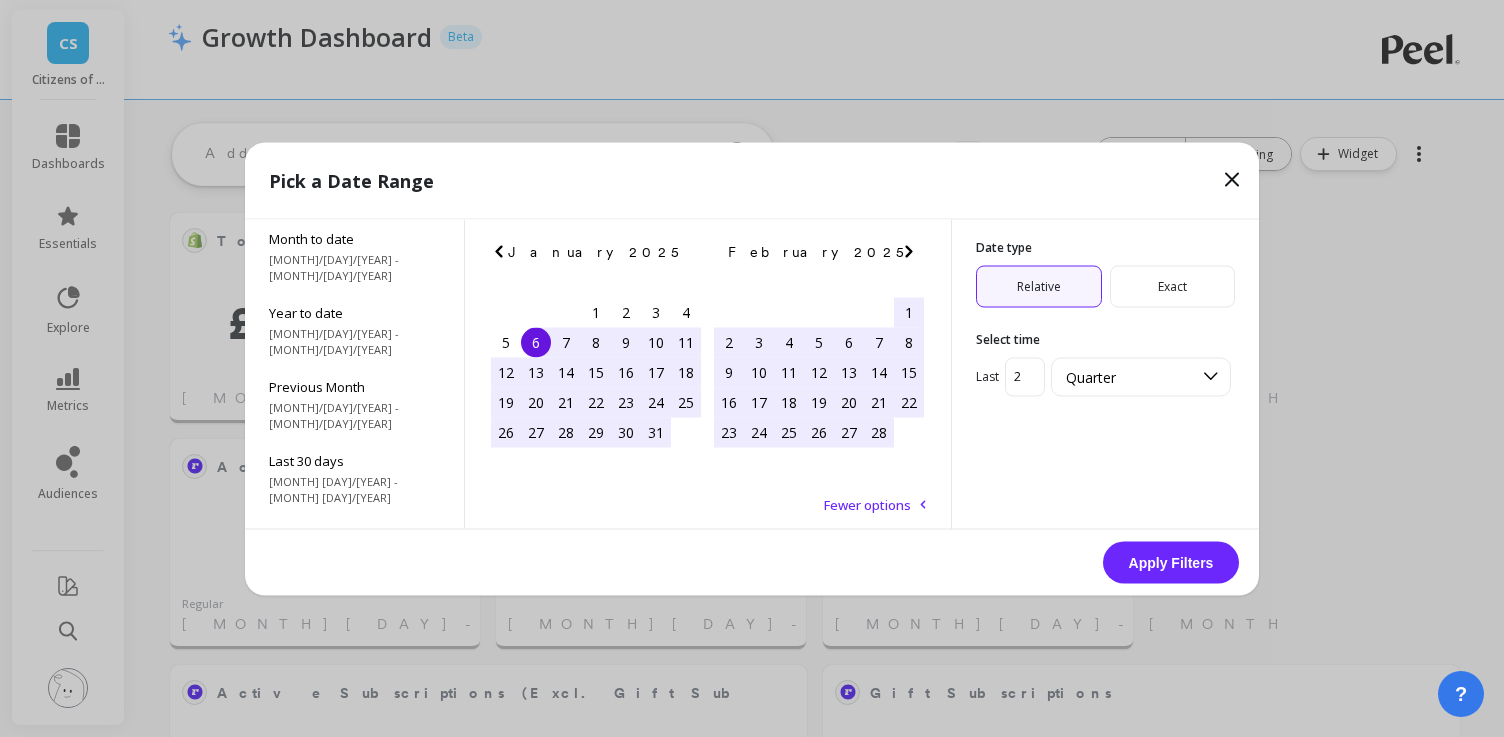 click on "1" at bounding box center [1025, 376] 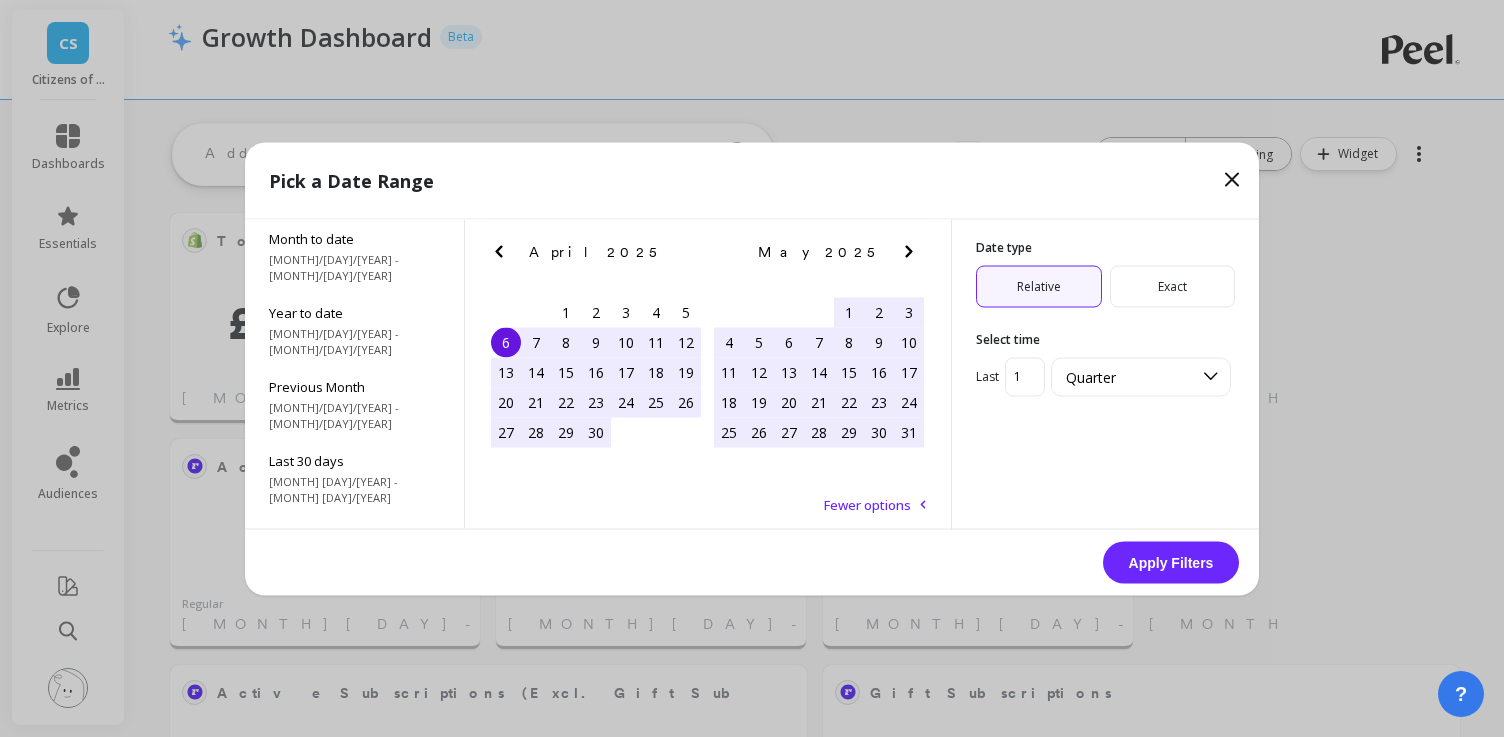 click on "1" at bounding box center (1025, 376) 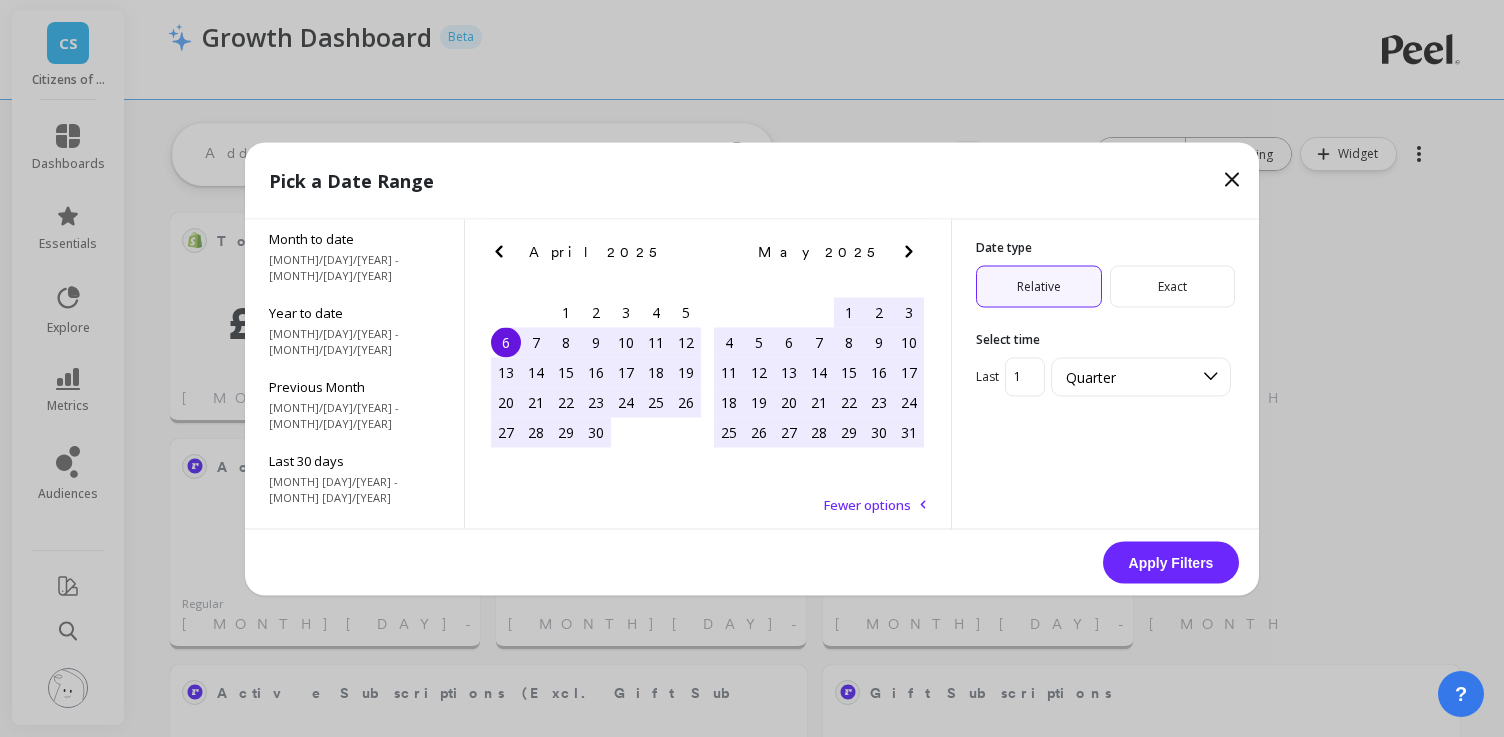 type on "2" 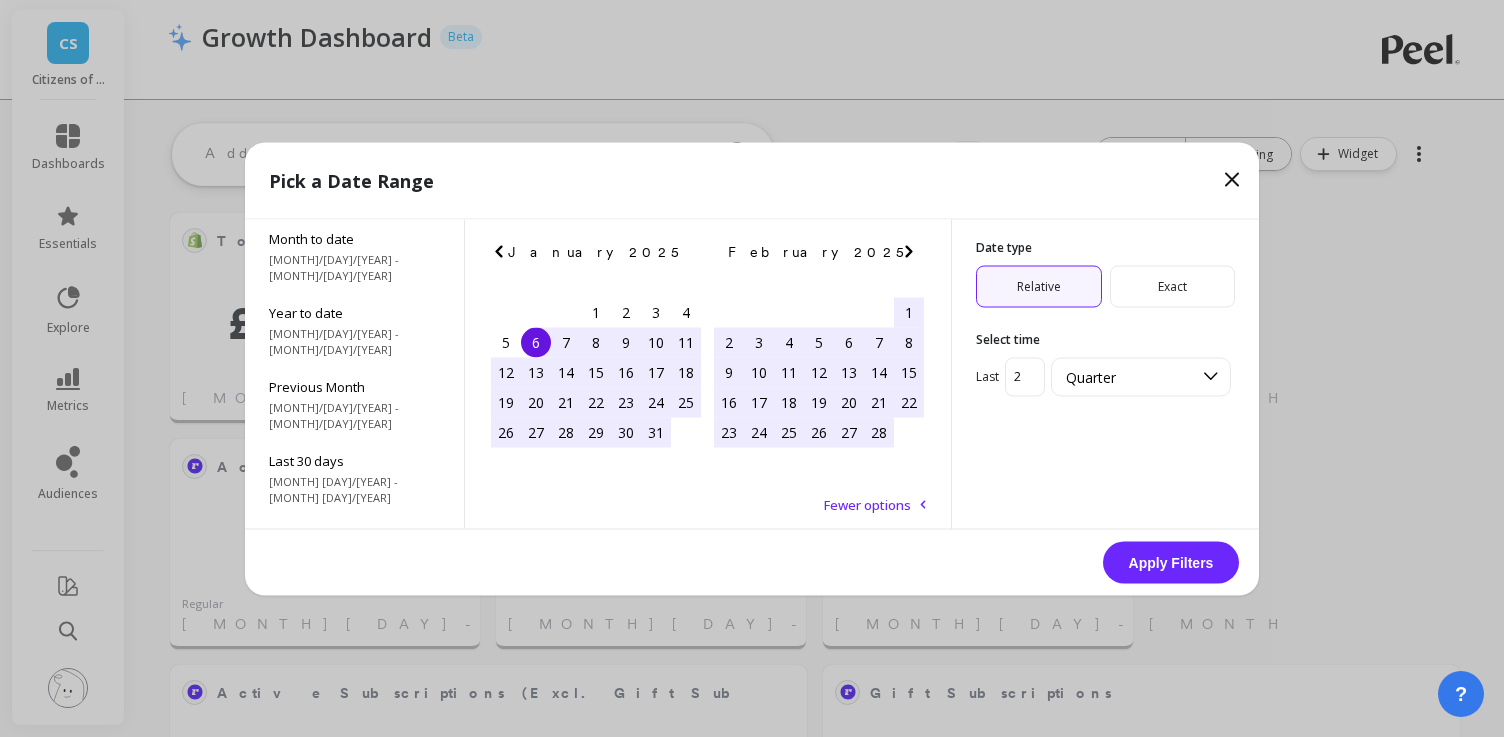 click on "Exact" at bounding box center (1173, 286) 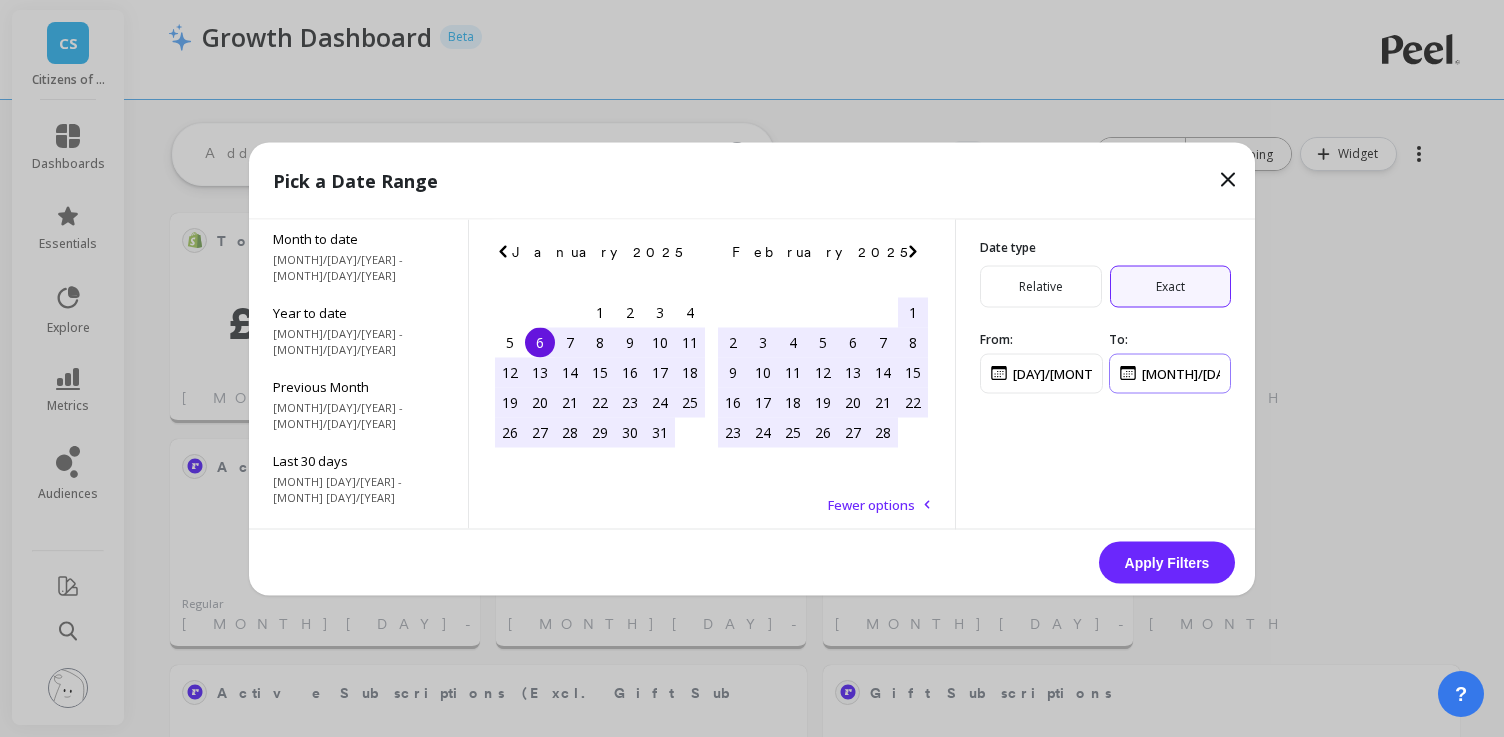click at bounding box center (1170, 373) 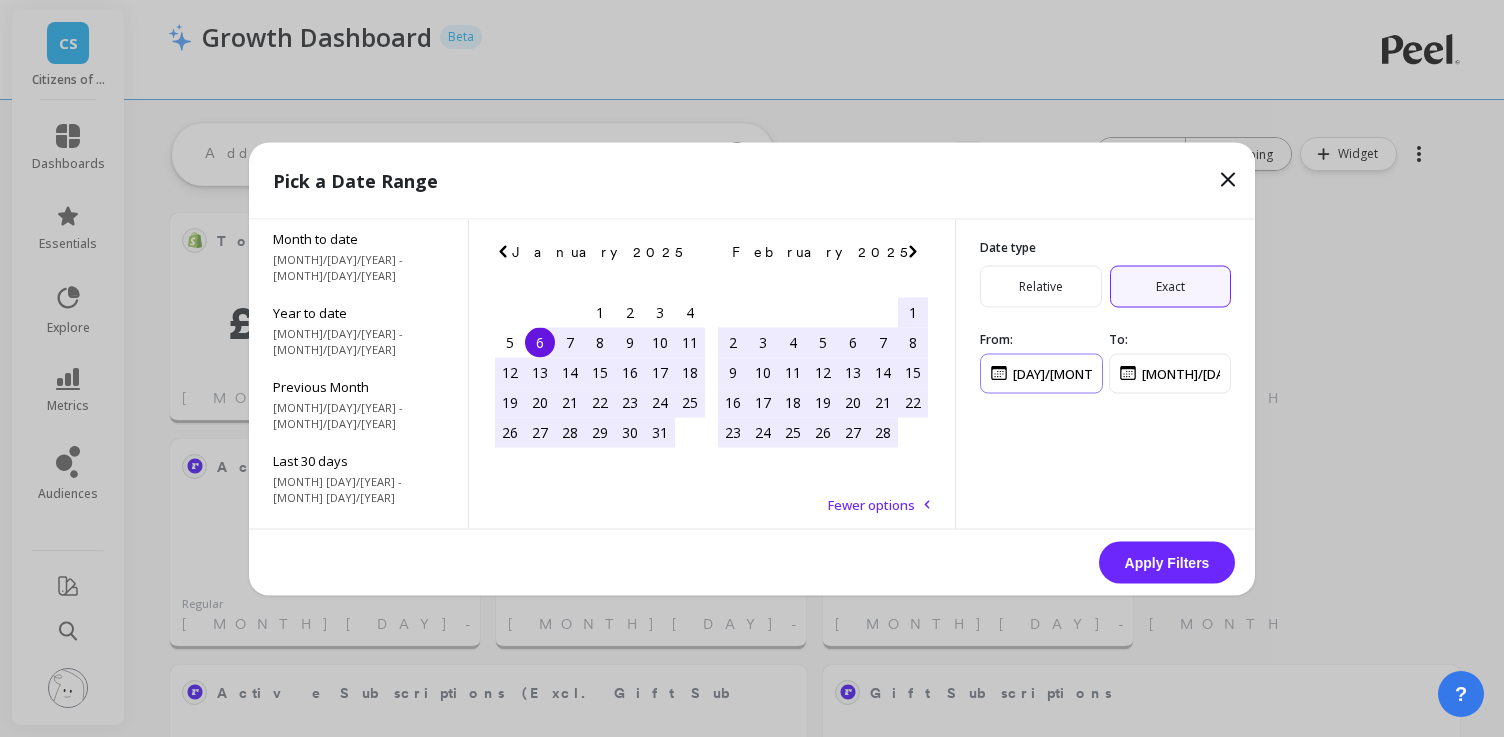 click at bounding box center (1041, 373) 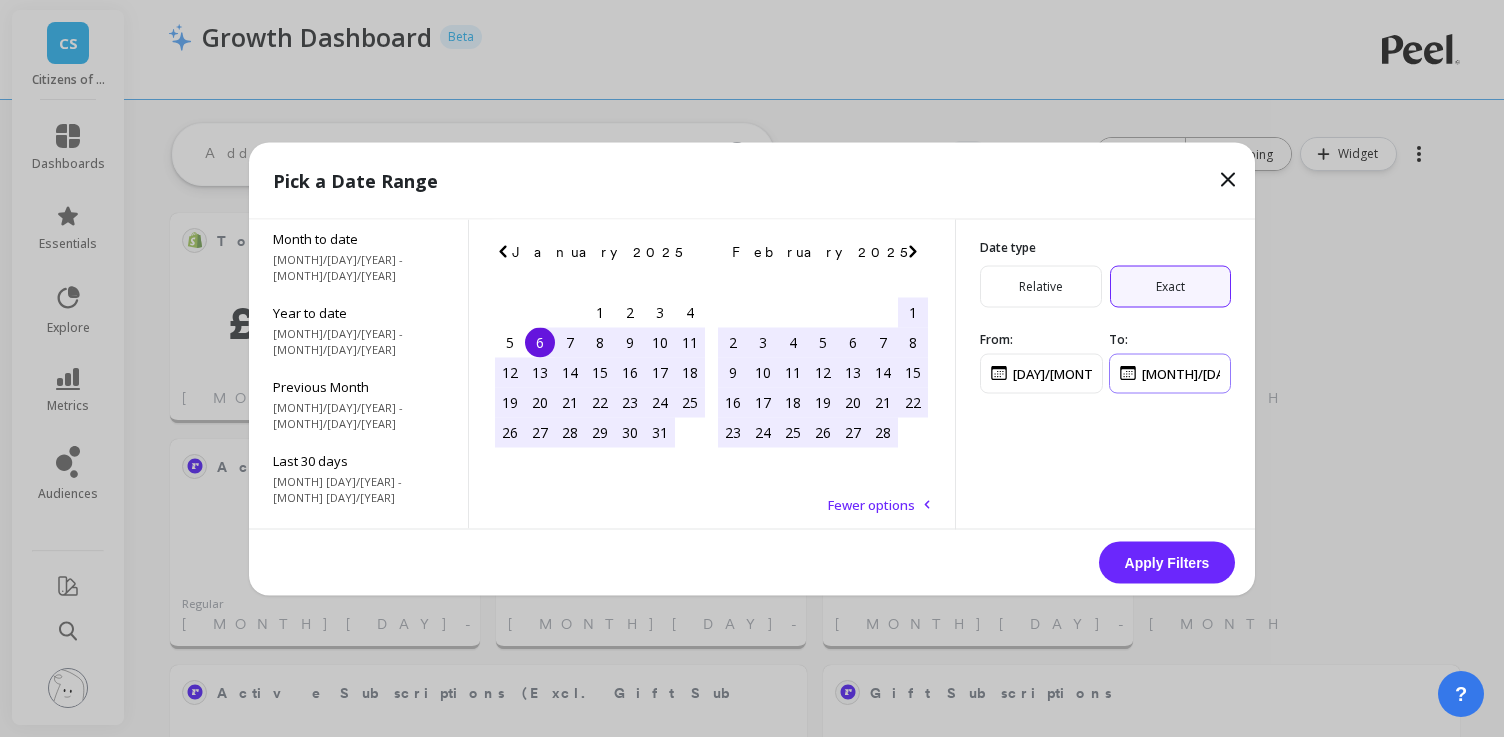 click at bounding box center [1170, 373] 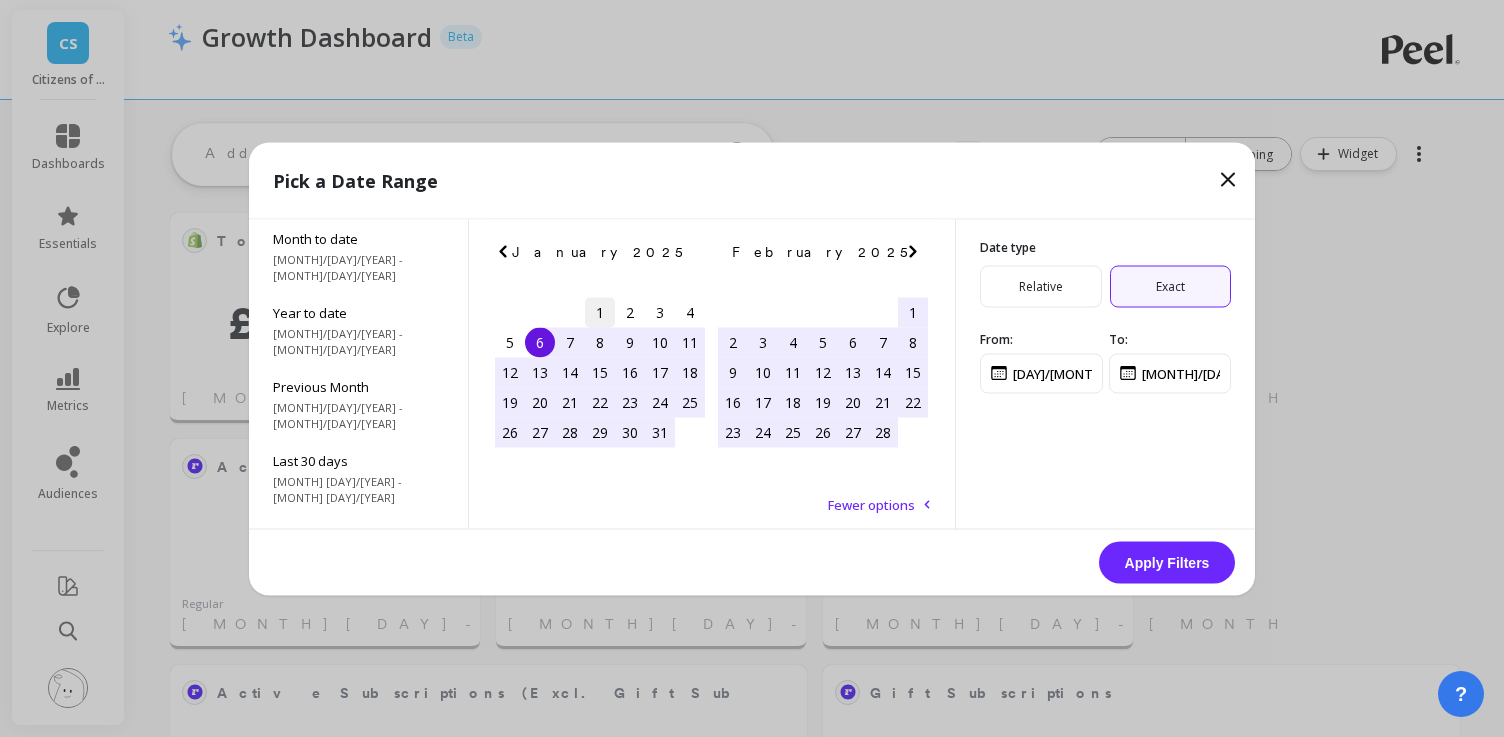 click on "1" at bounding box center [600, 312] 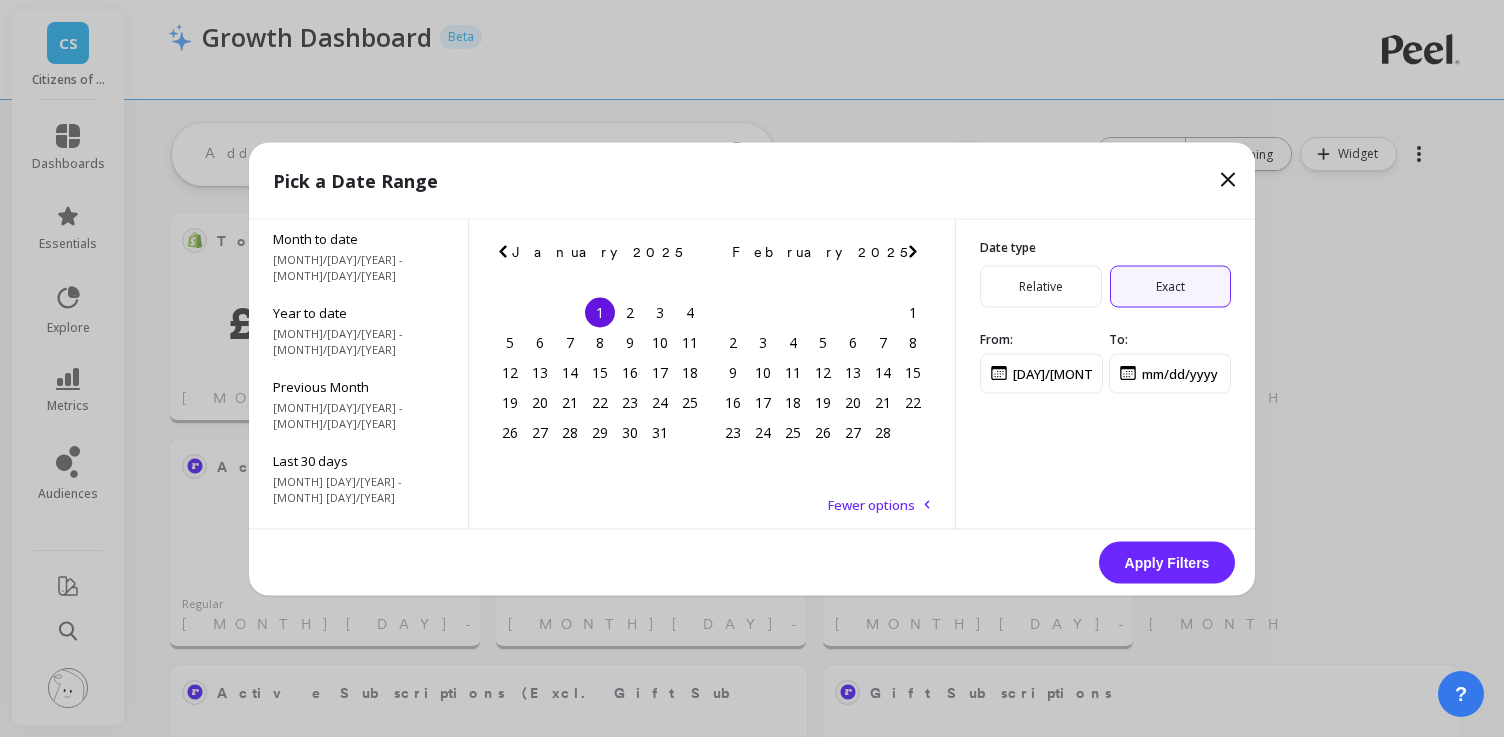 click at bounding box center [0, 0] 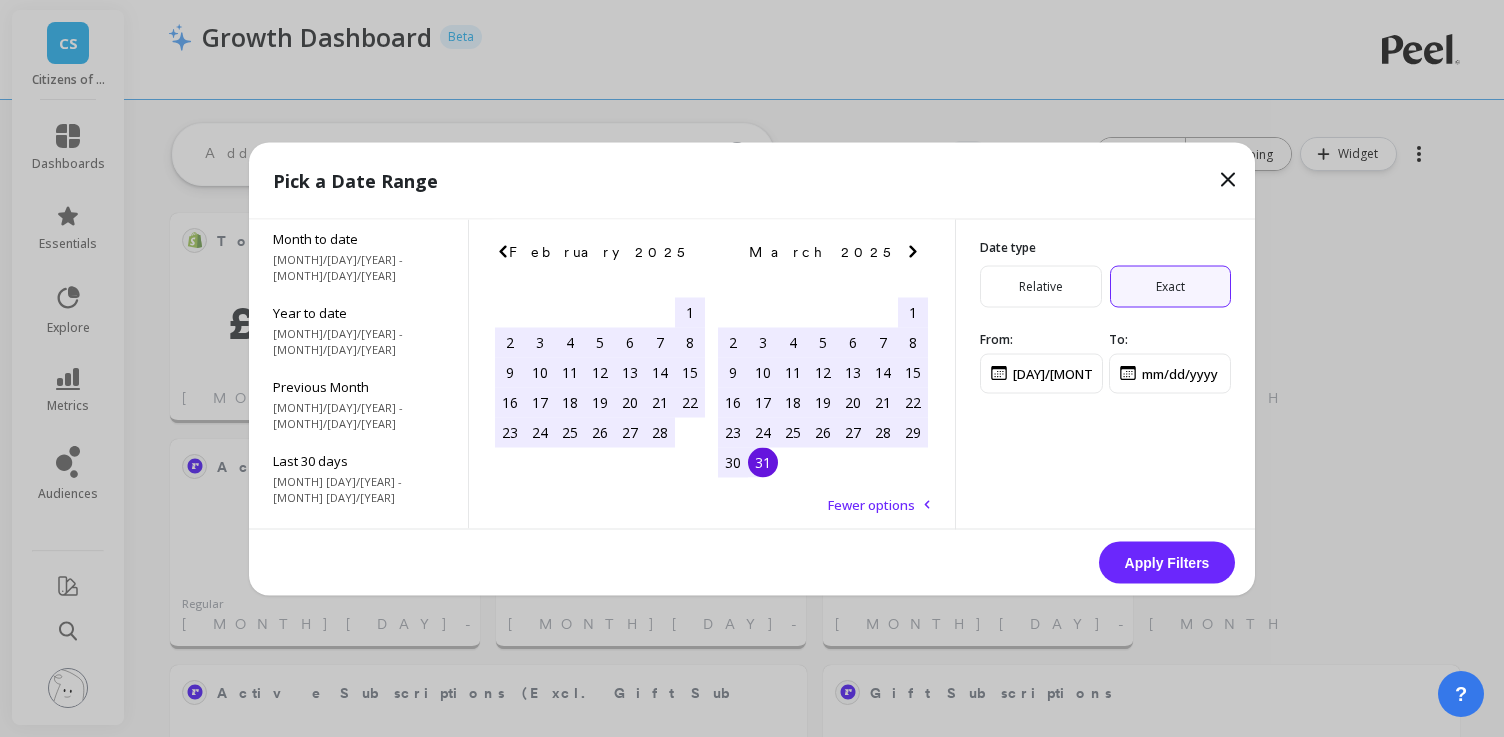 click on "31" at bounding box center [763, 462] 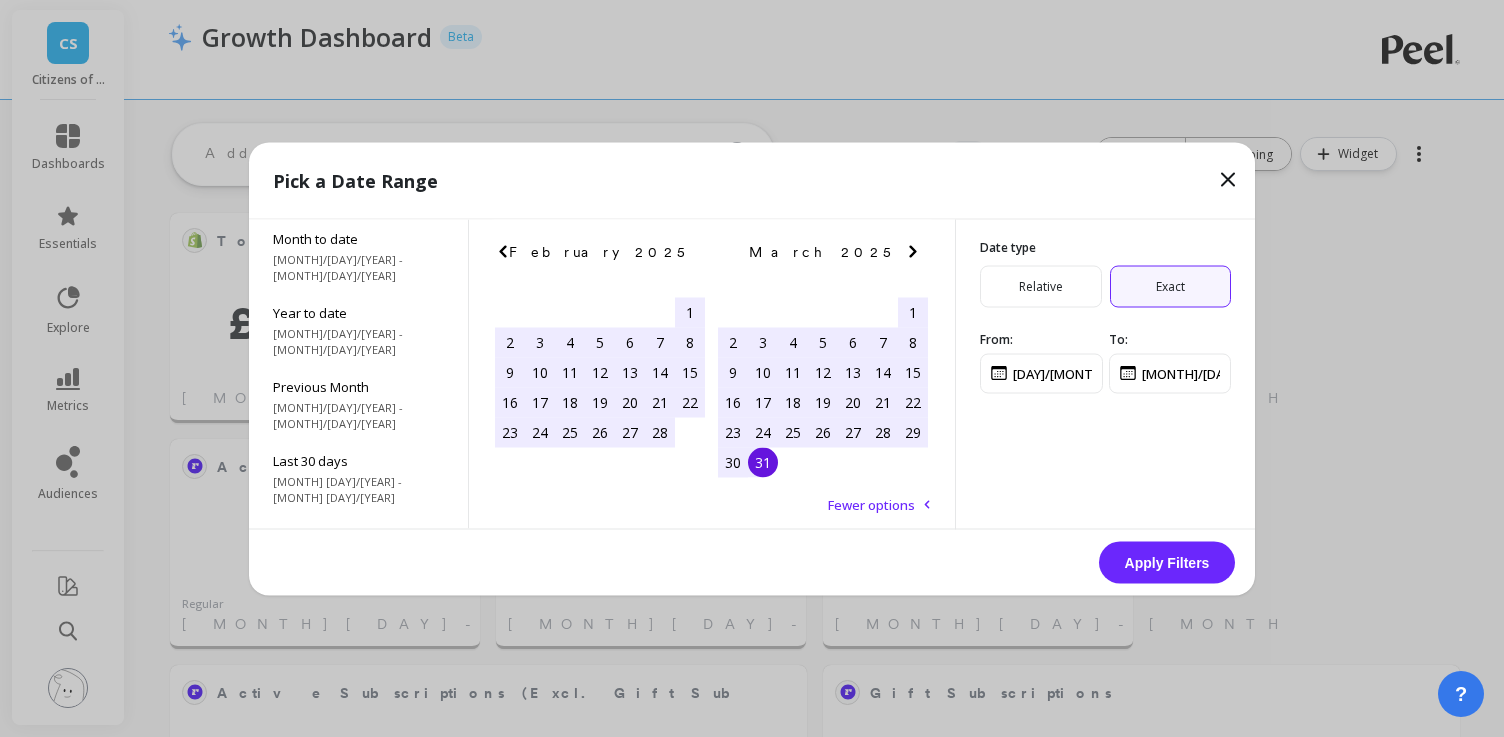 click on "Apply Filters" at bounding box center (1167, 562) 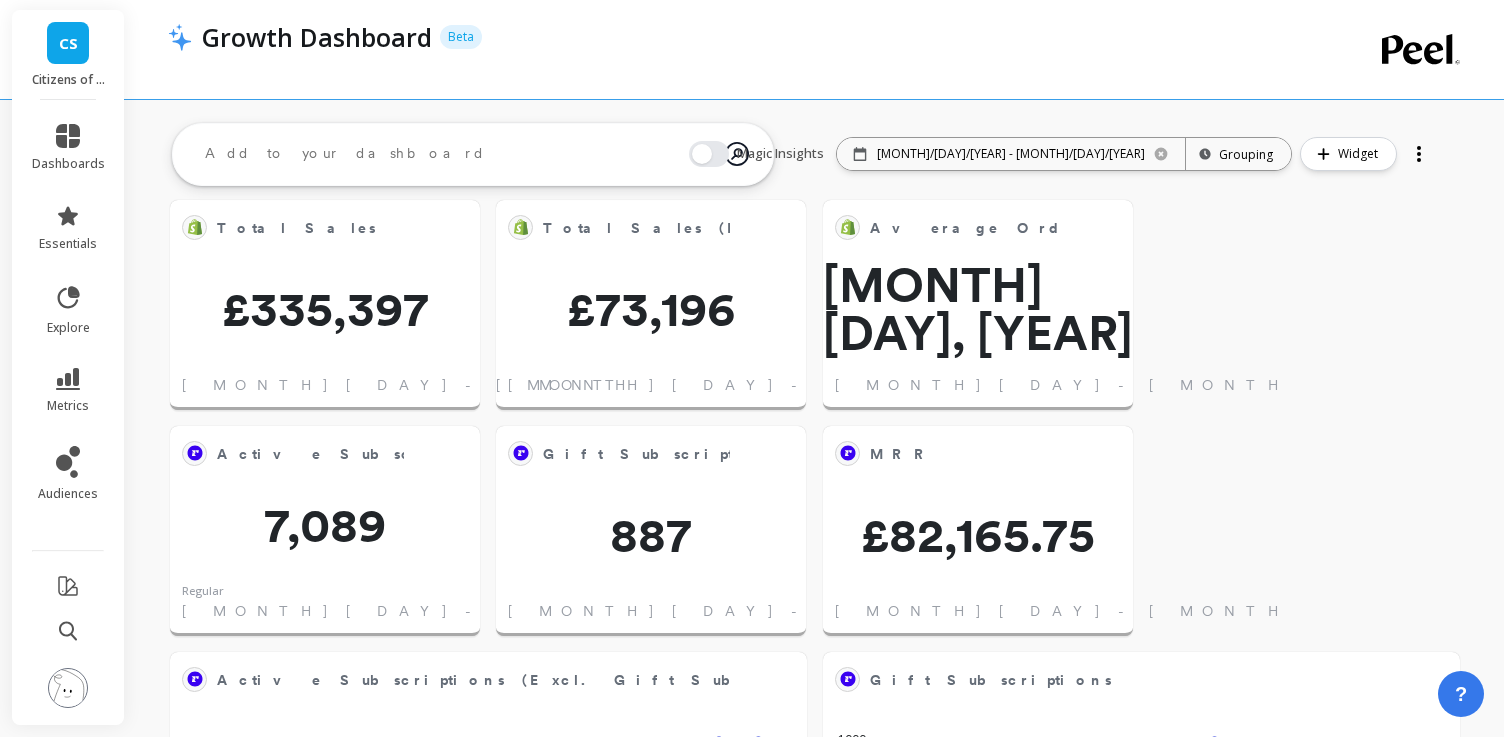 scroll, scrollTop: 0, scrollLeft: 0, axis: both 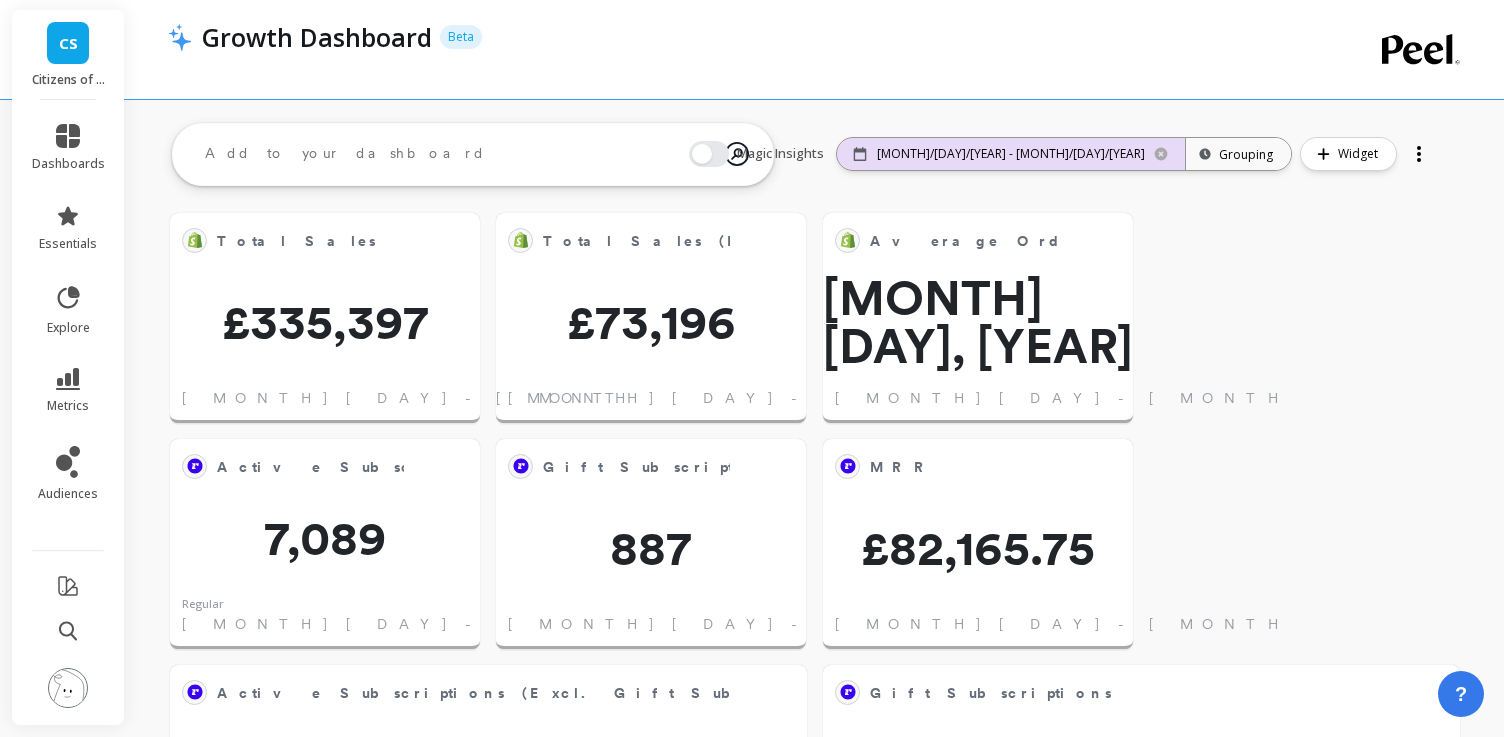 click on "[MONTH]/[DAY]/[YEAR] - [MONTH]/[DAY]/[YEAR]" at bounding box center [1011, 154] 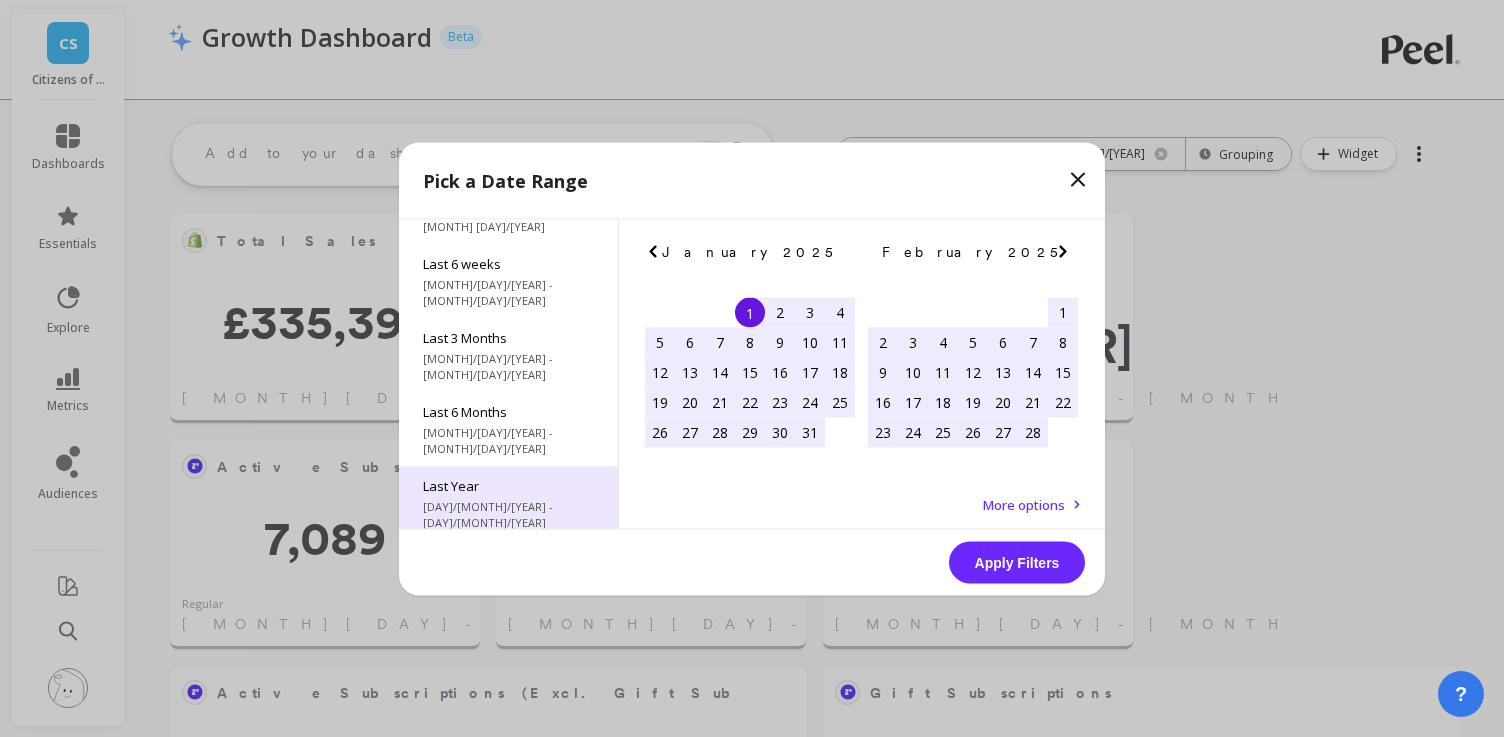 scroll, scrollTop: 0, scrollLeft: 0, axis: both 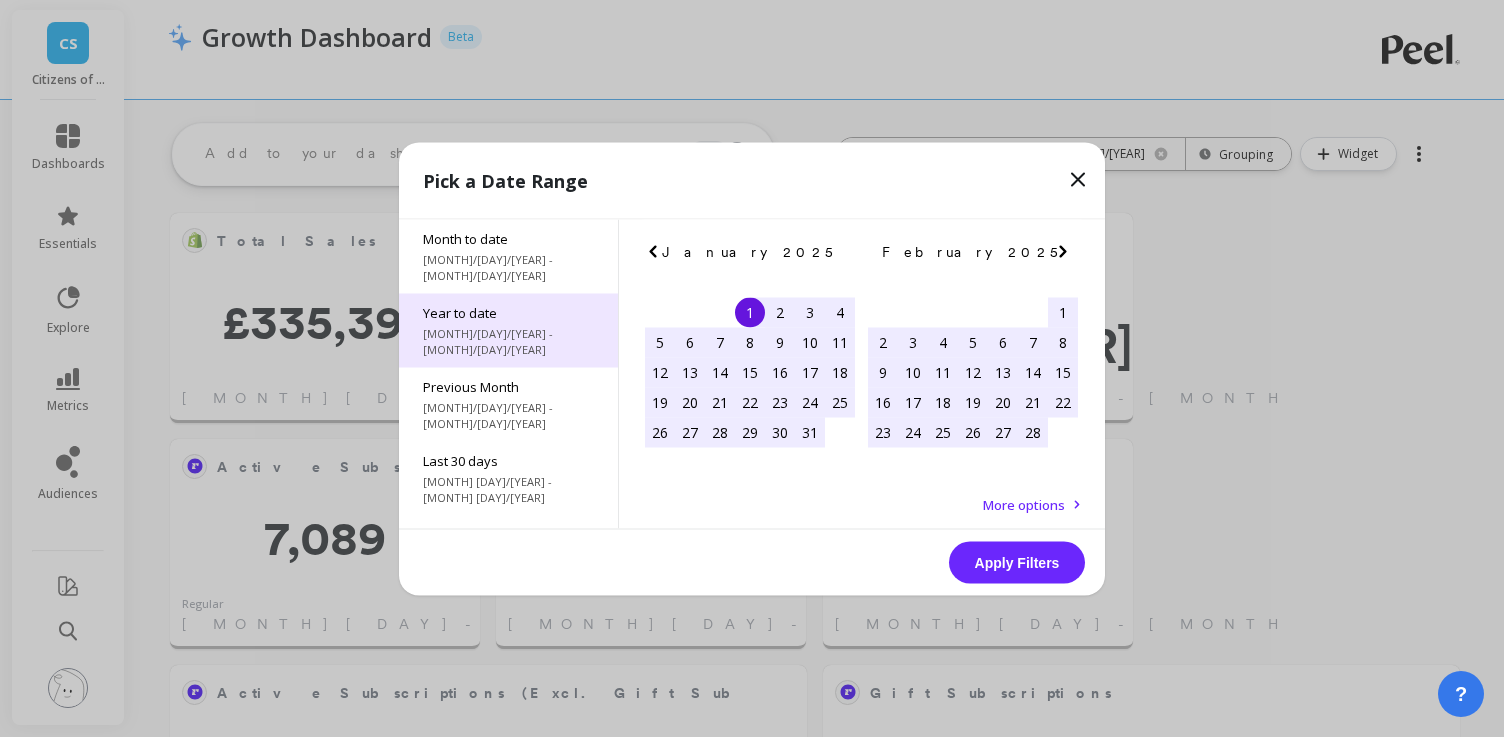 click on "[MONTH]/[DAY]/[YEAR] - [MONTH]/[DAY]/[YEAR]" at bounding box center [508, 267] 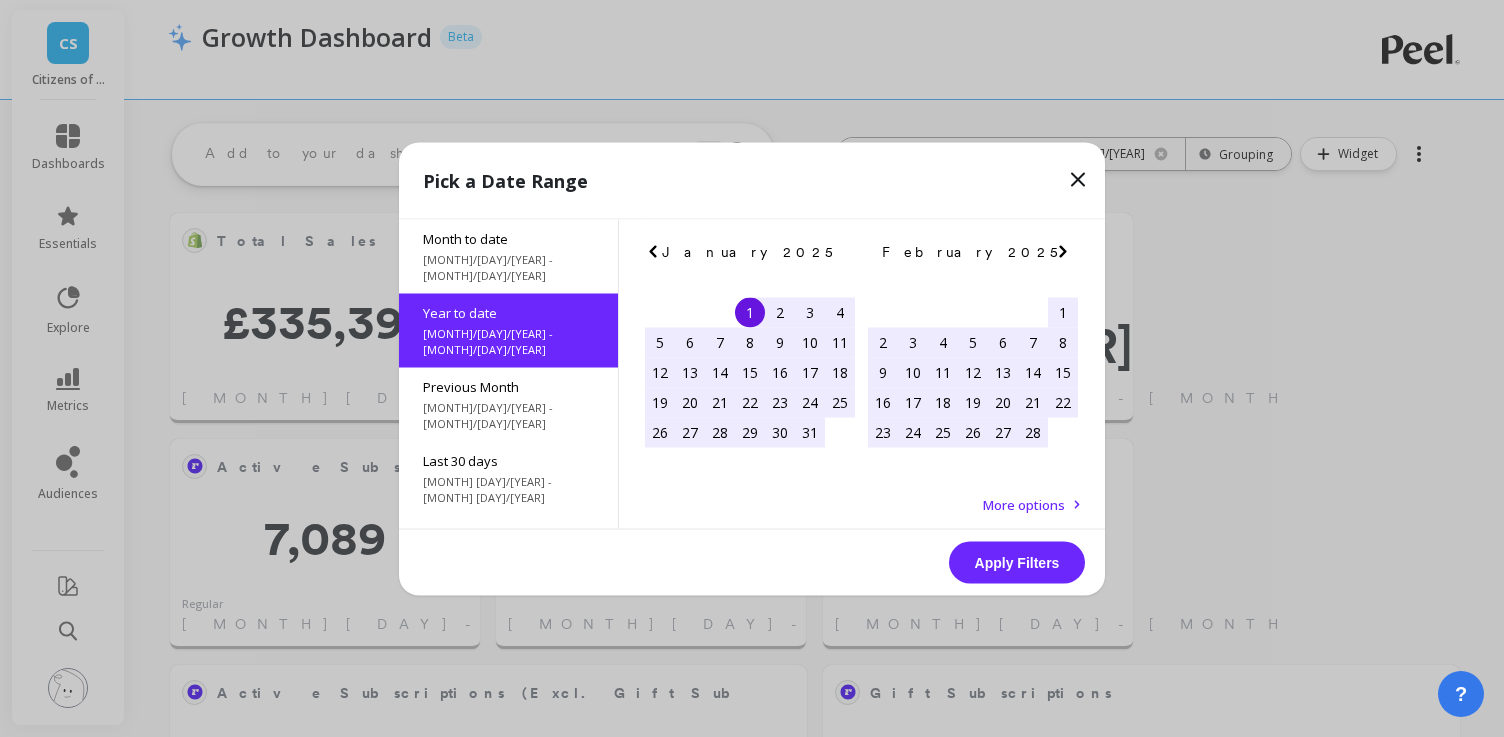 click on "Apply Filters" at bounding box center [1017, 562] 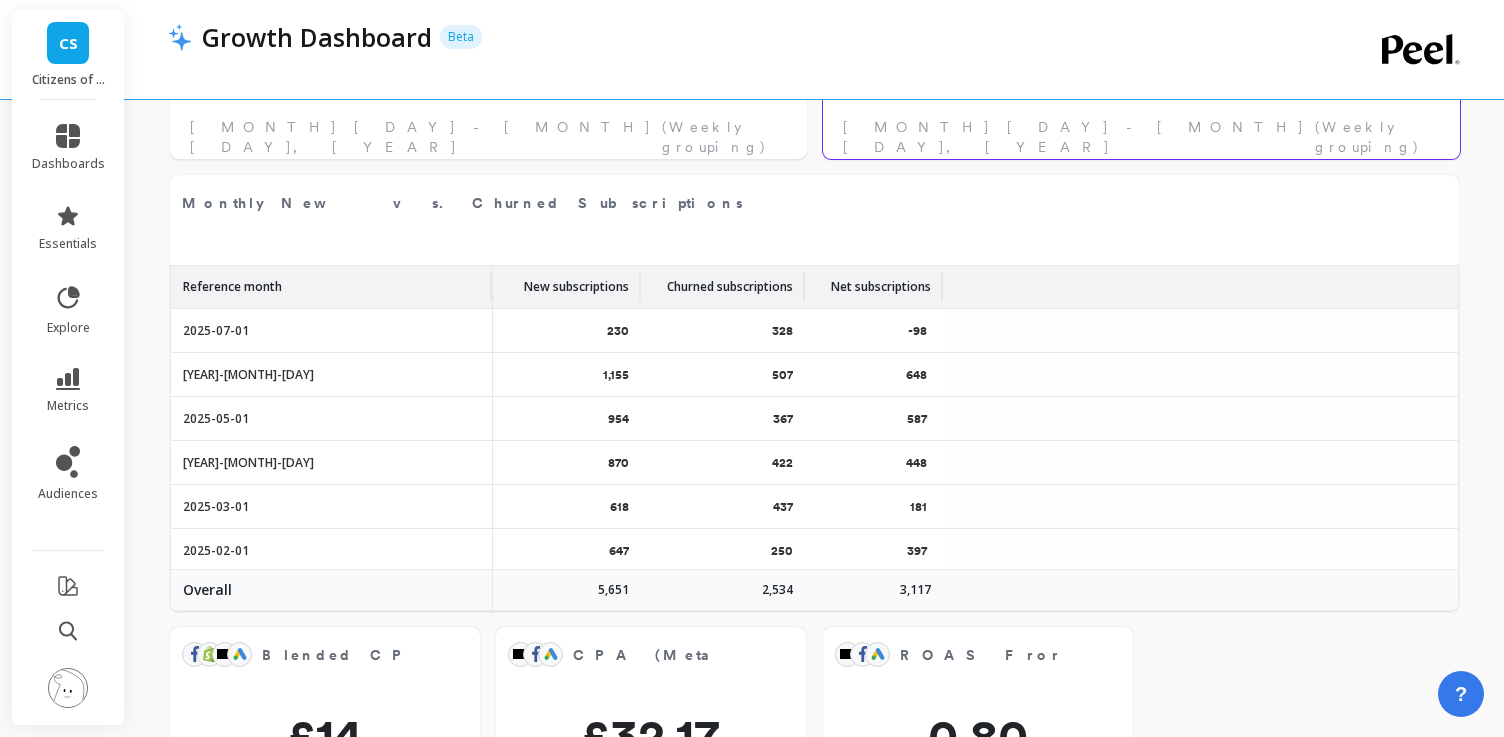 scroll, scrollTop: 961, scrollLeft: 0, axis: vertical 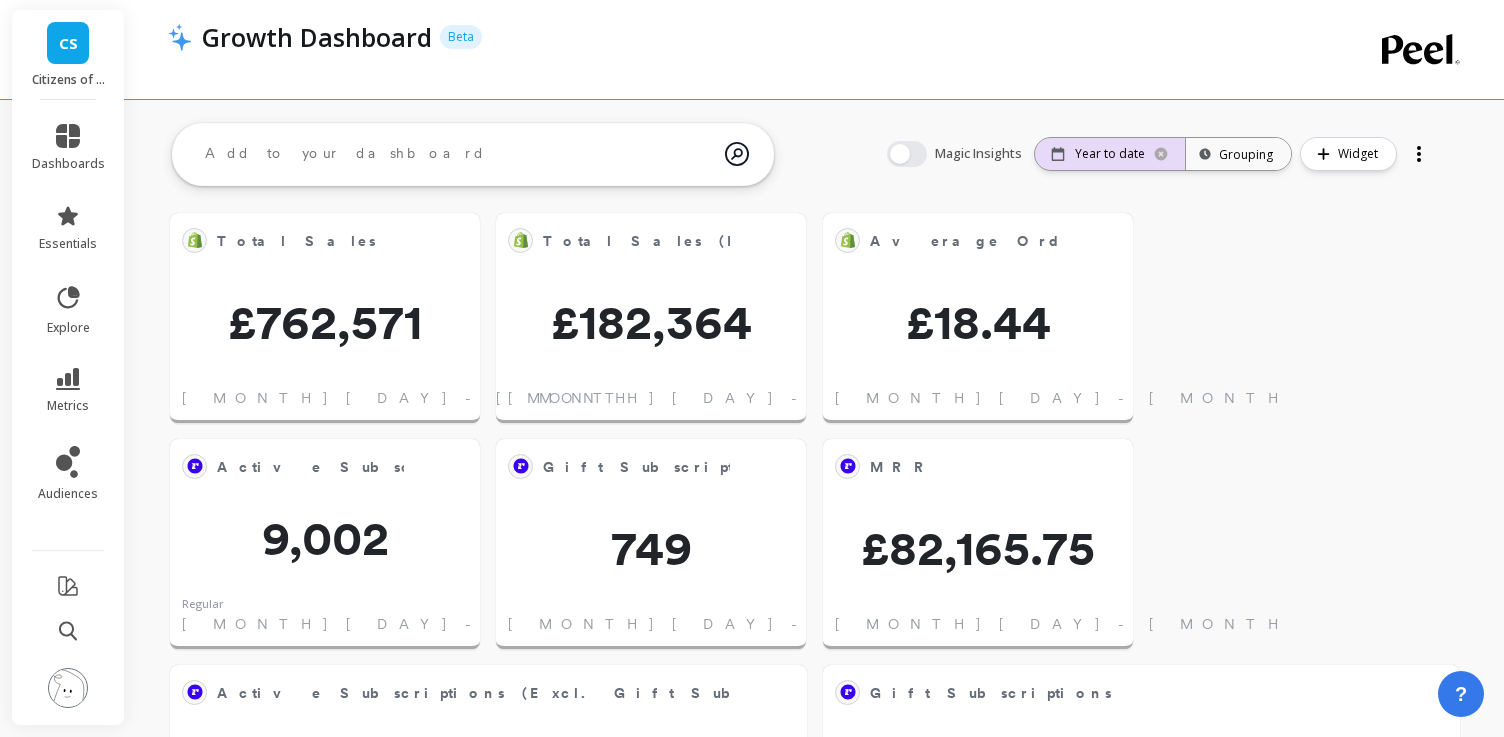 click at bounding box center [1161, 154] 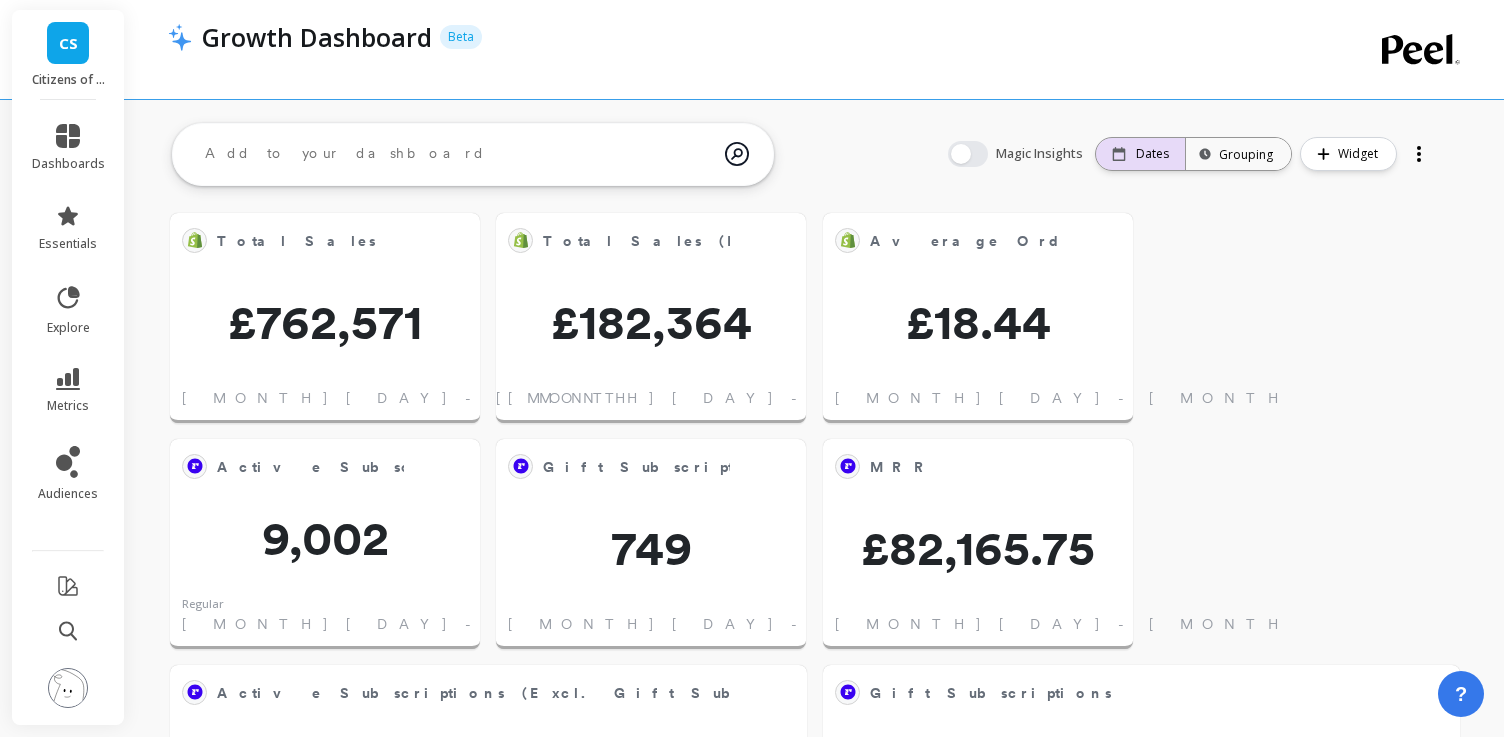 click on "Dates" at bounding box center (1152, 154) 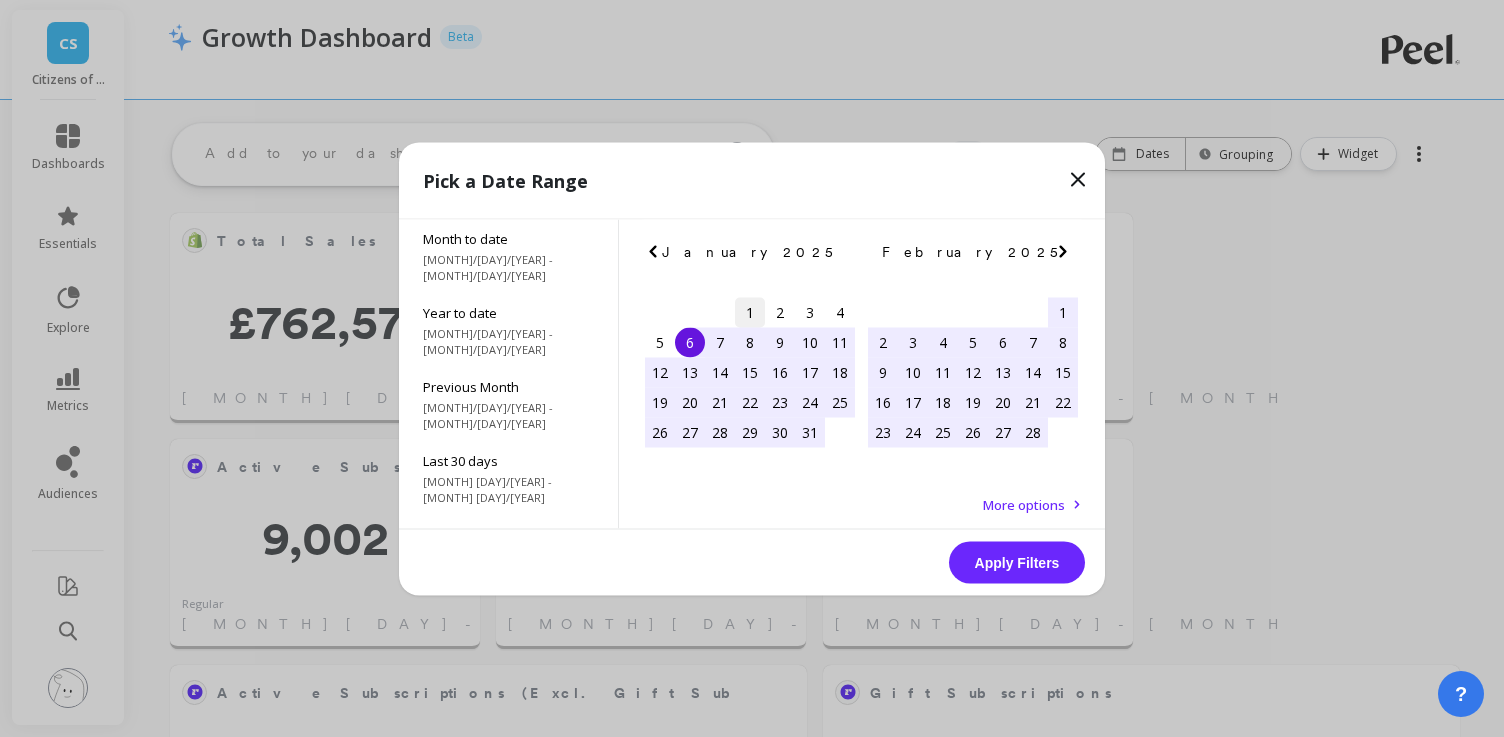 click on "1" at bounding box center [750, 312] 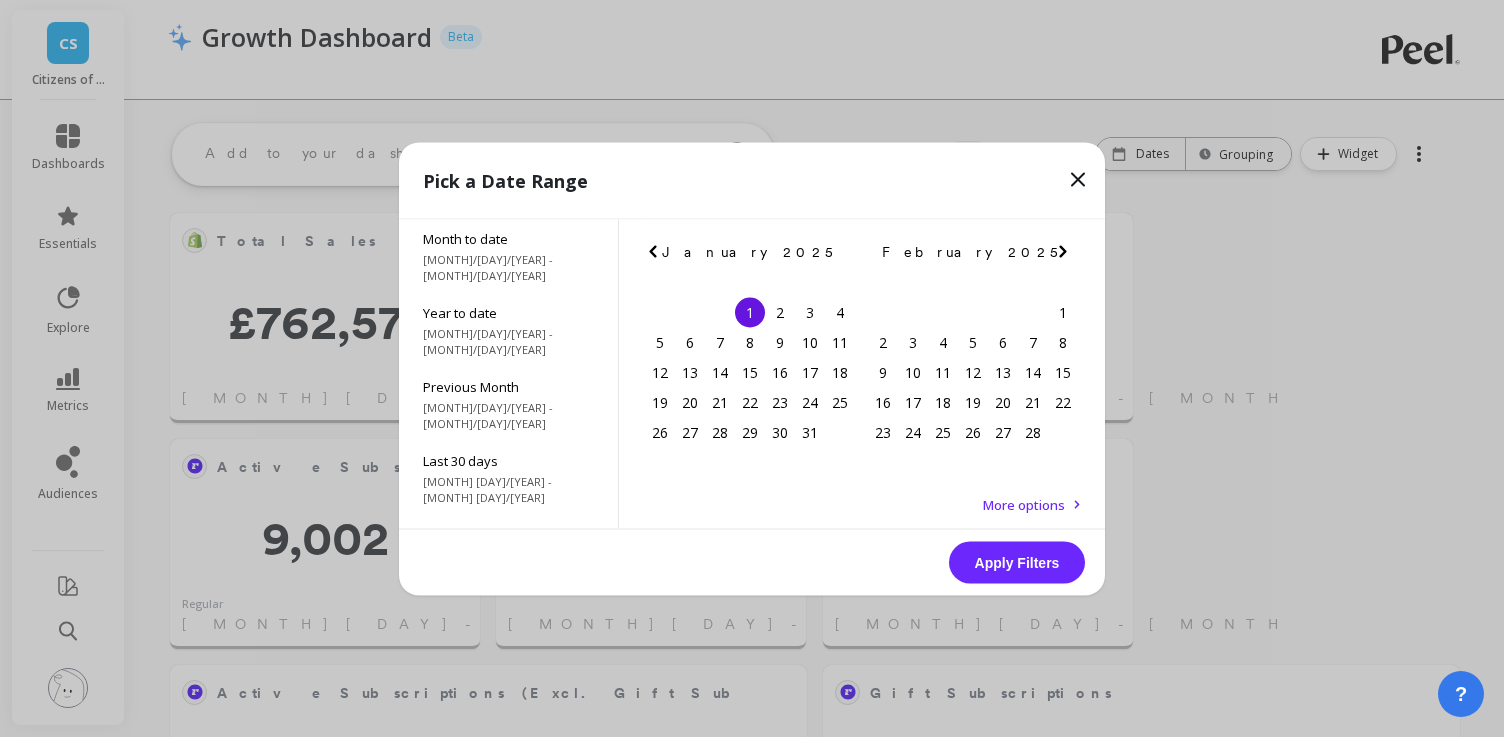 click at bounding box center (0, 0) 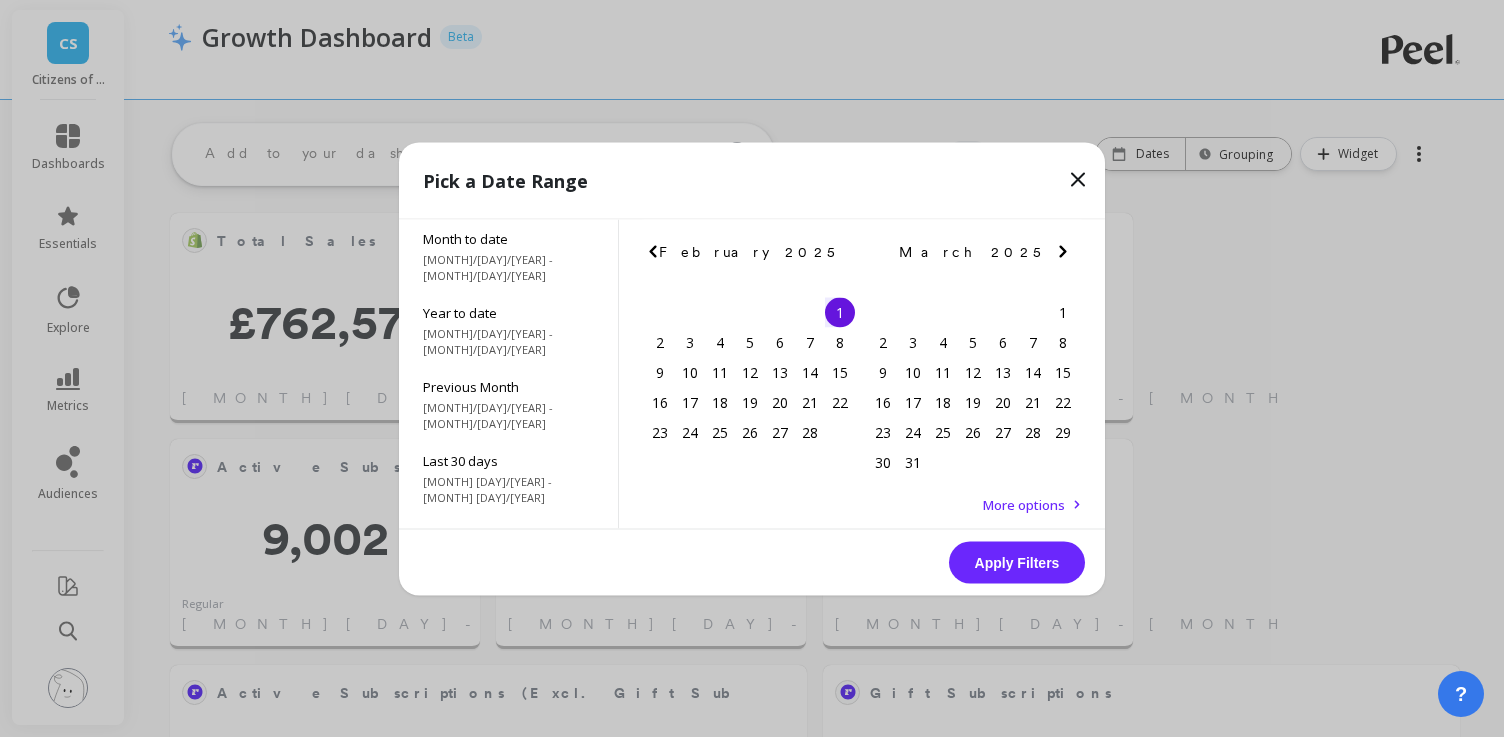 click at bounding box center (0, 0) 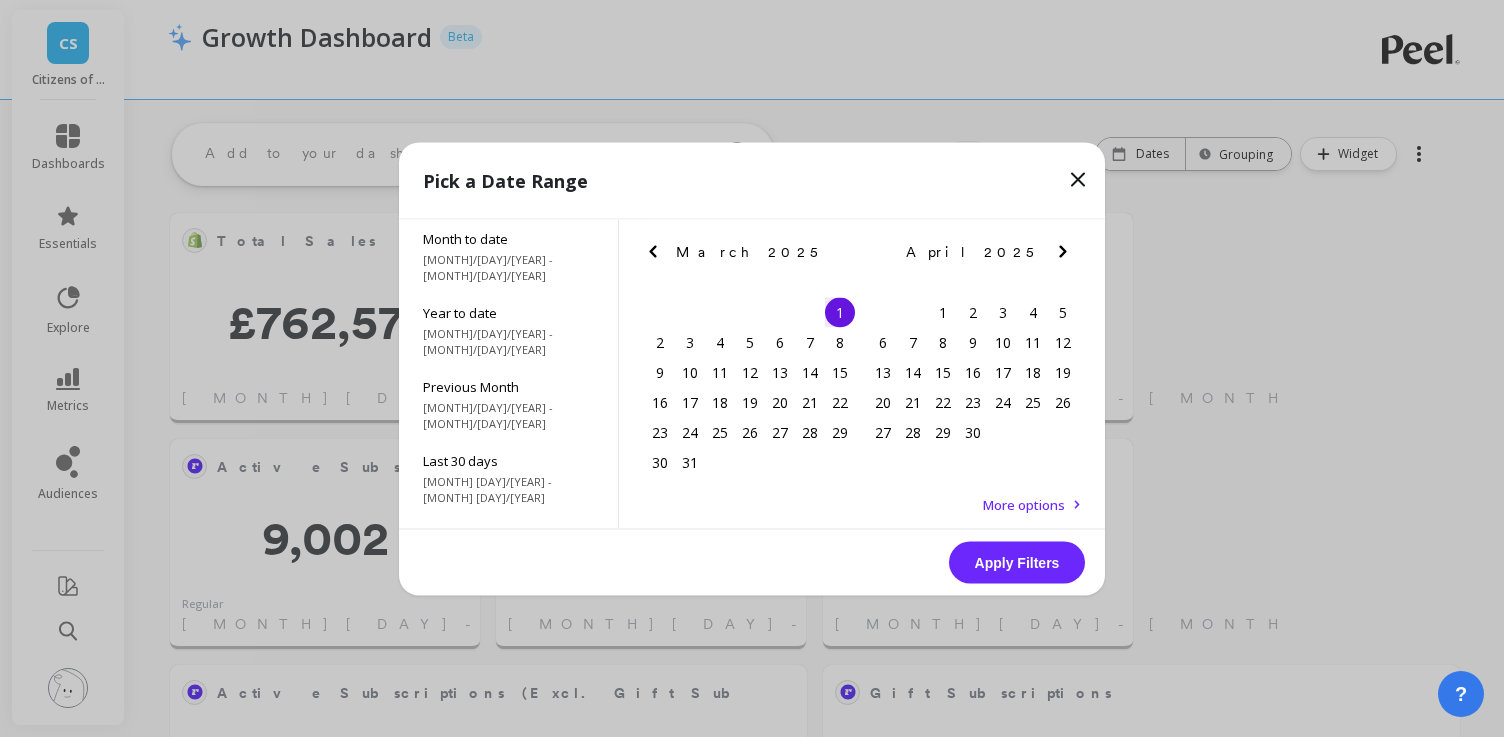 click at bounding box center [0, 0] 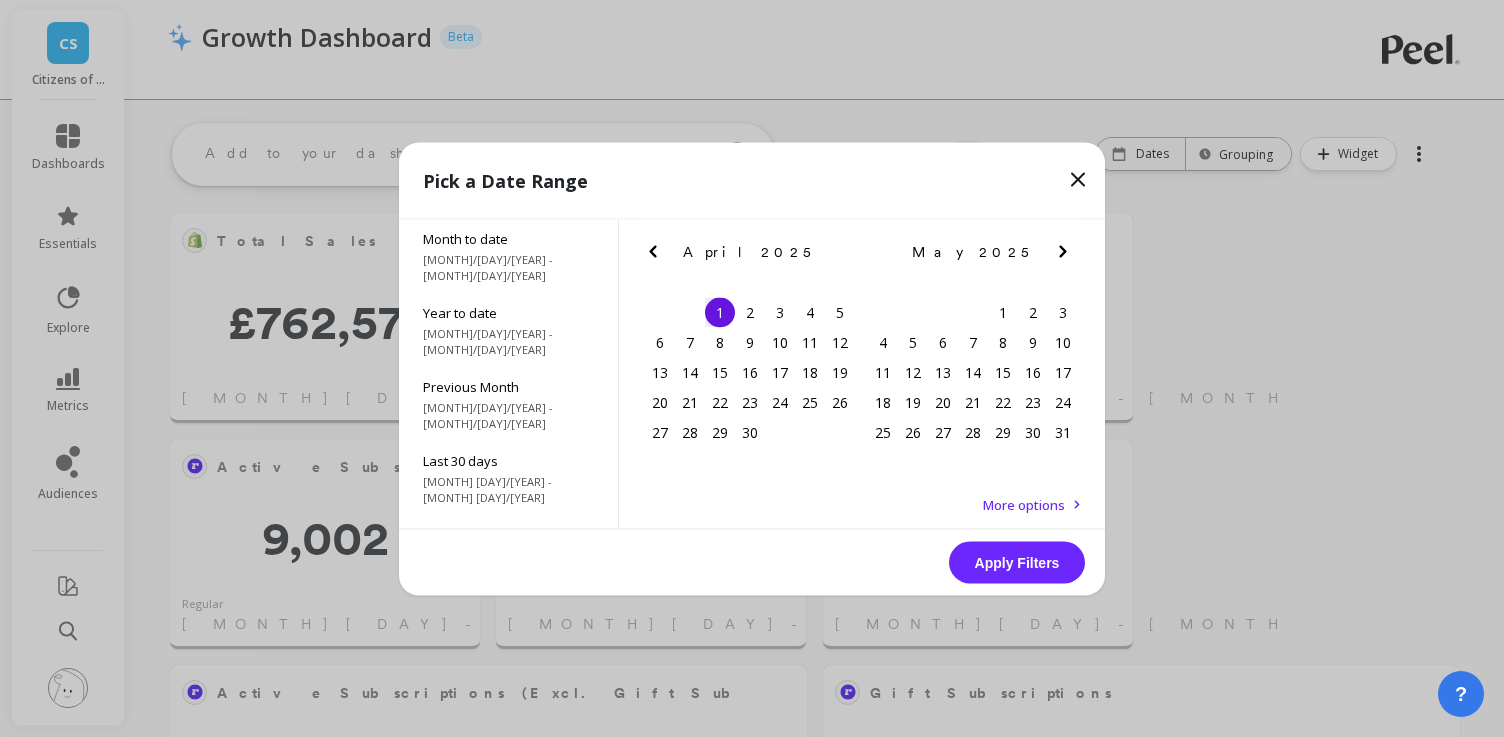 click at bounding box center [0, 0] 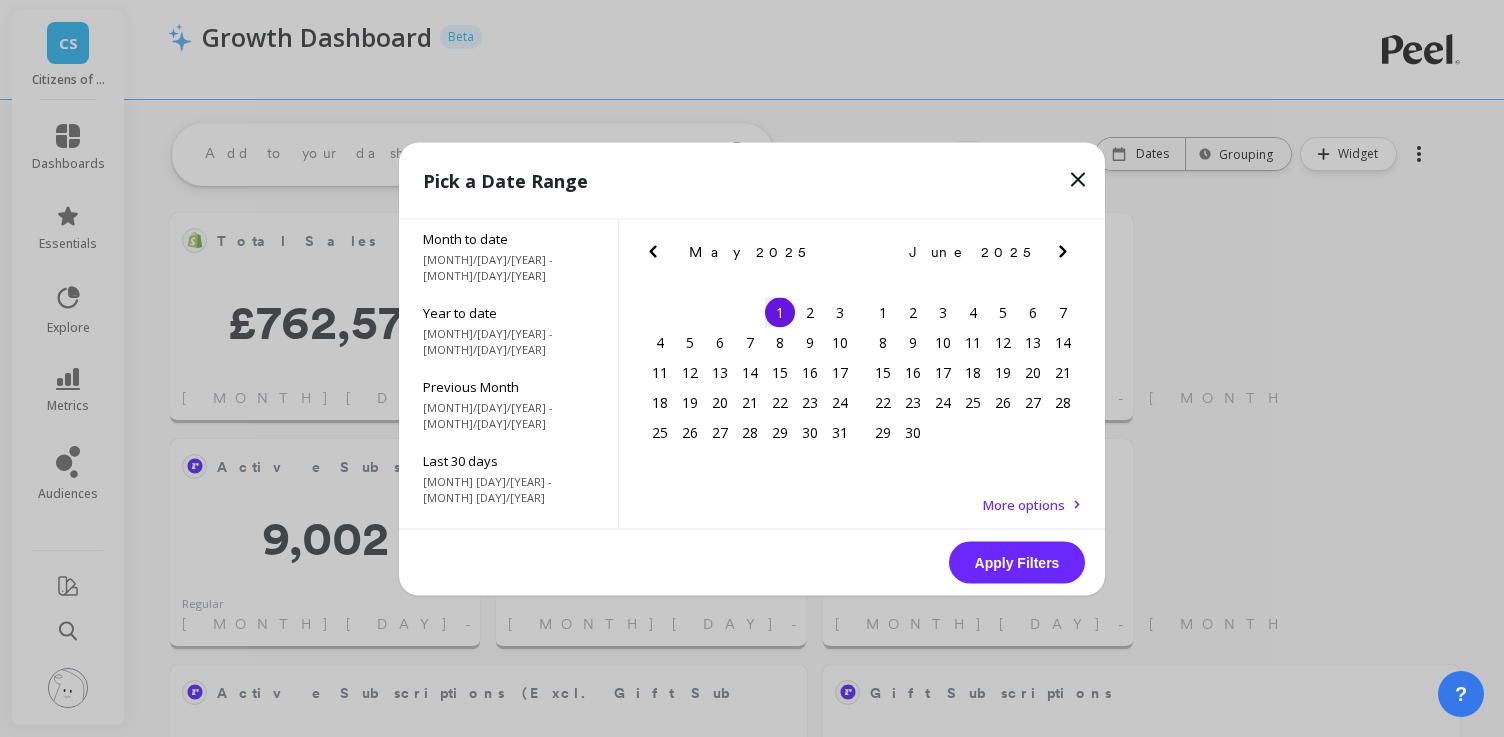 click at bounding box center (0, 0) 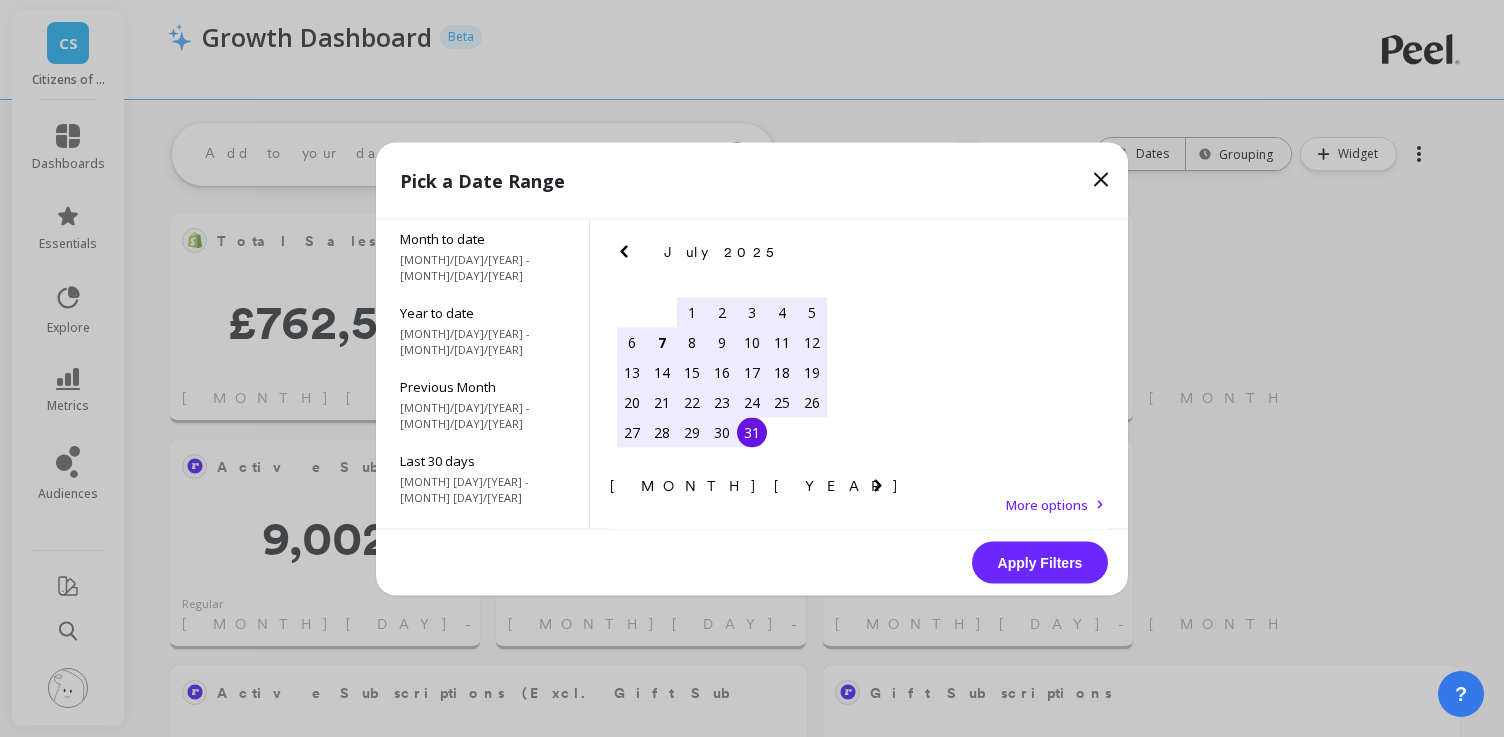 click on "31" at bounding box center [752, 432] 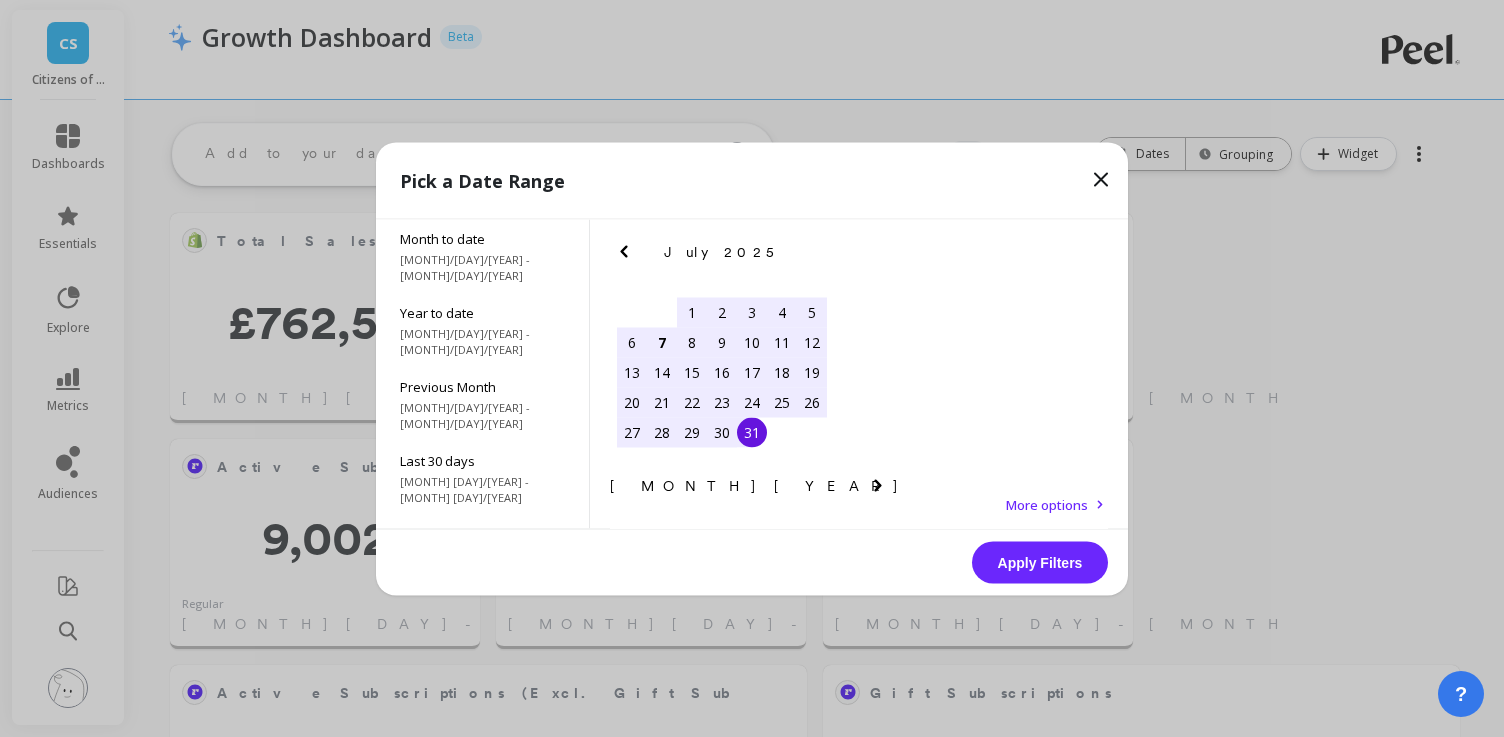 click at bounding box center [624, 251] 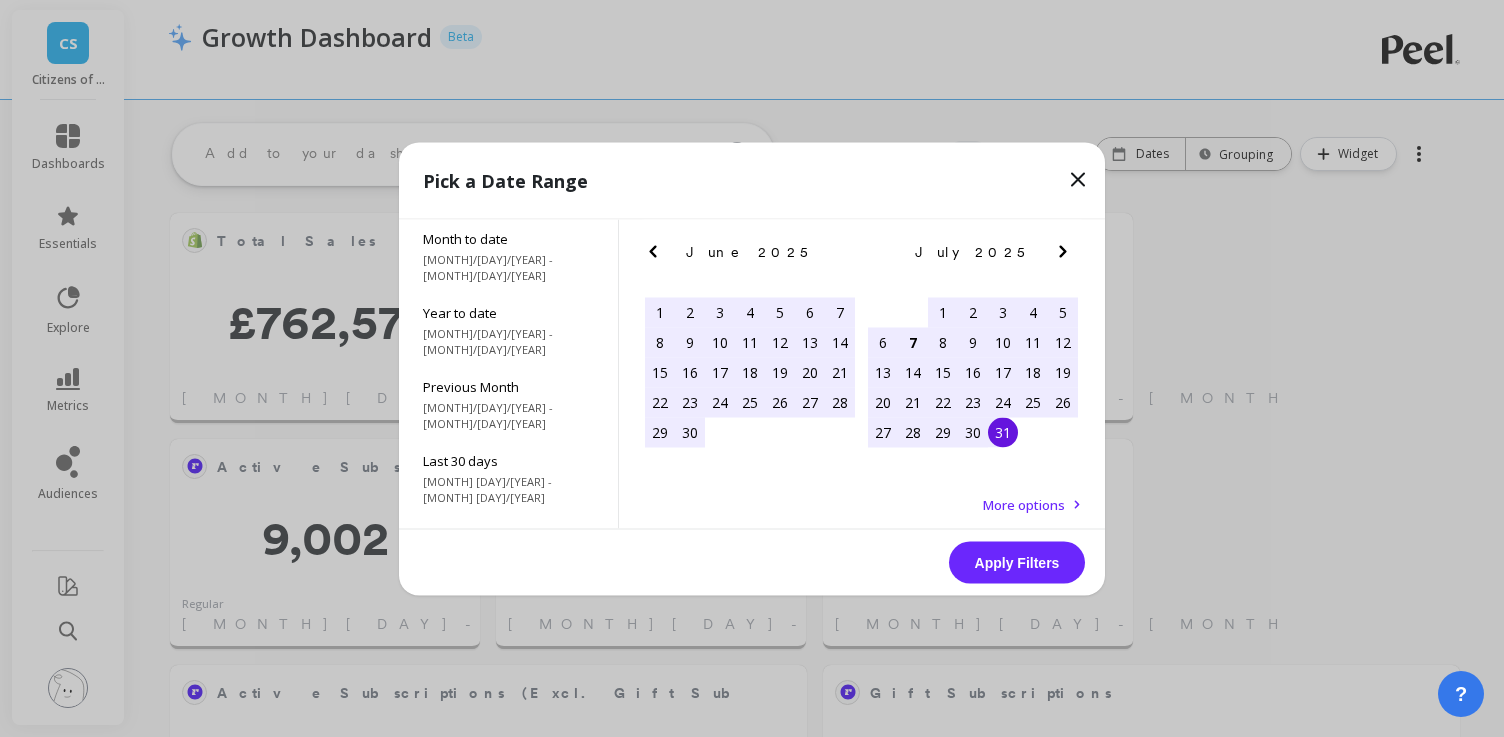 click at bounding box center [653, 251] 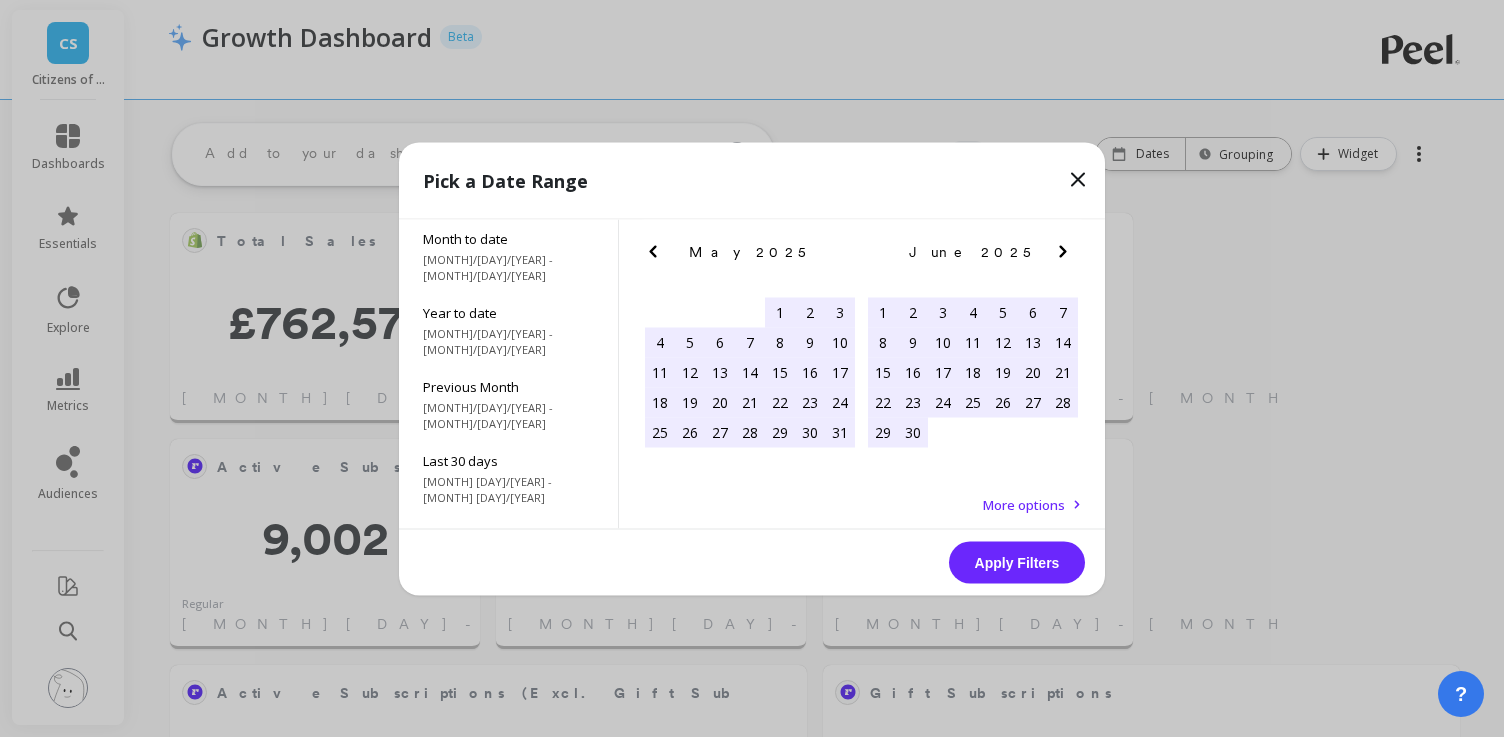 click at bounding box center [653, 251] 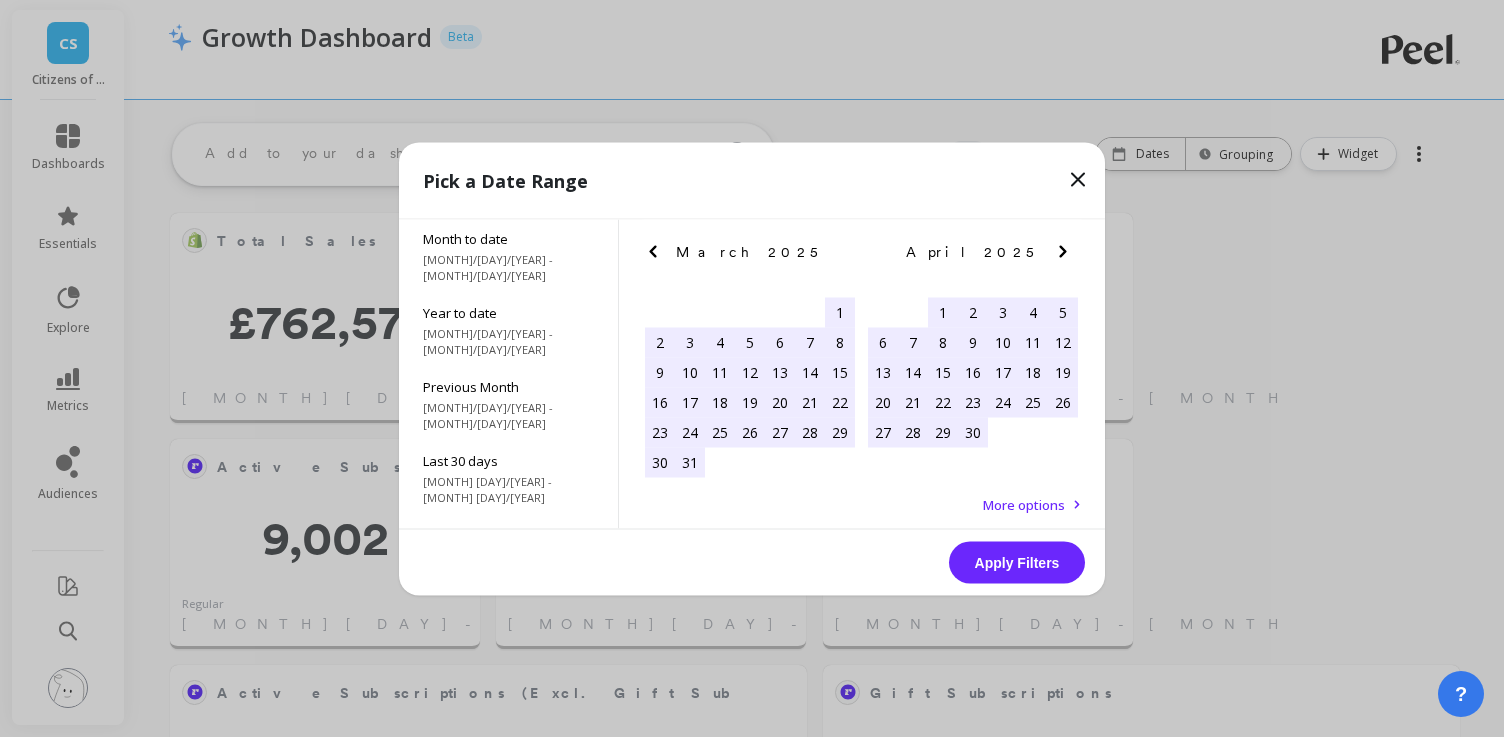 click at bounding box center (653, 251) 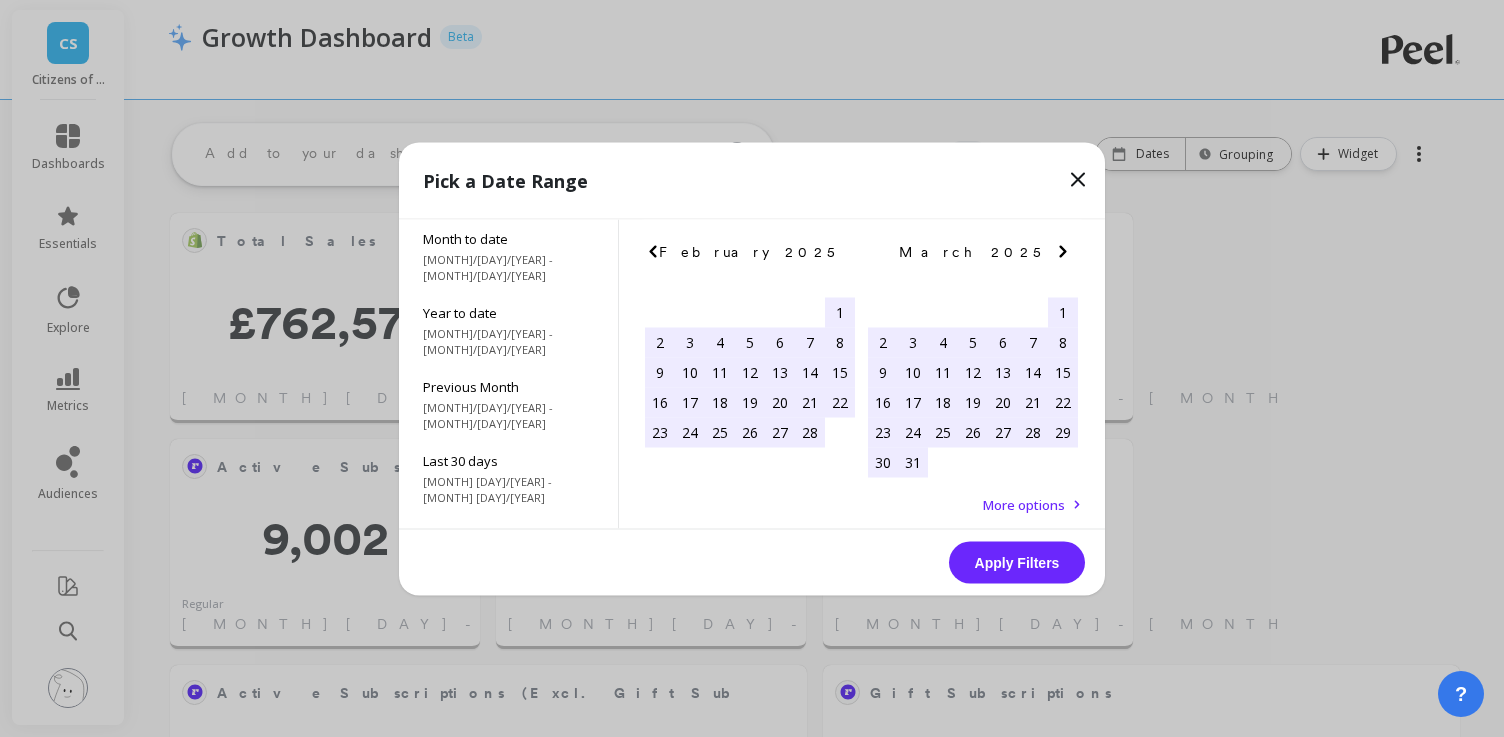 click at bounding box center (653, 251) 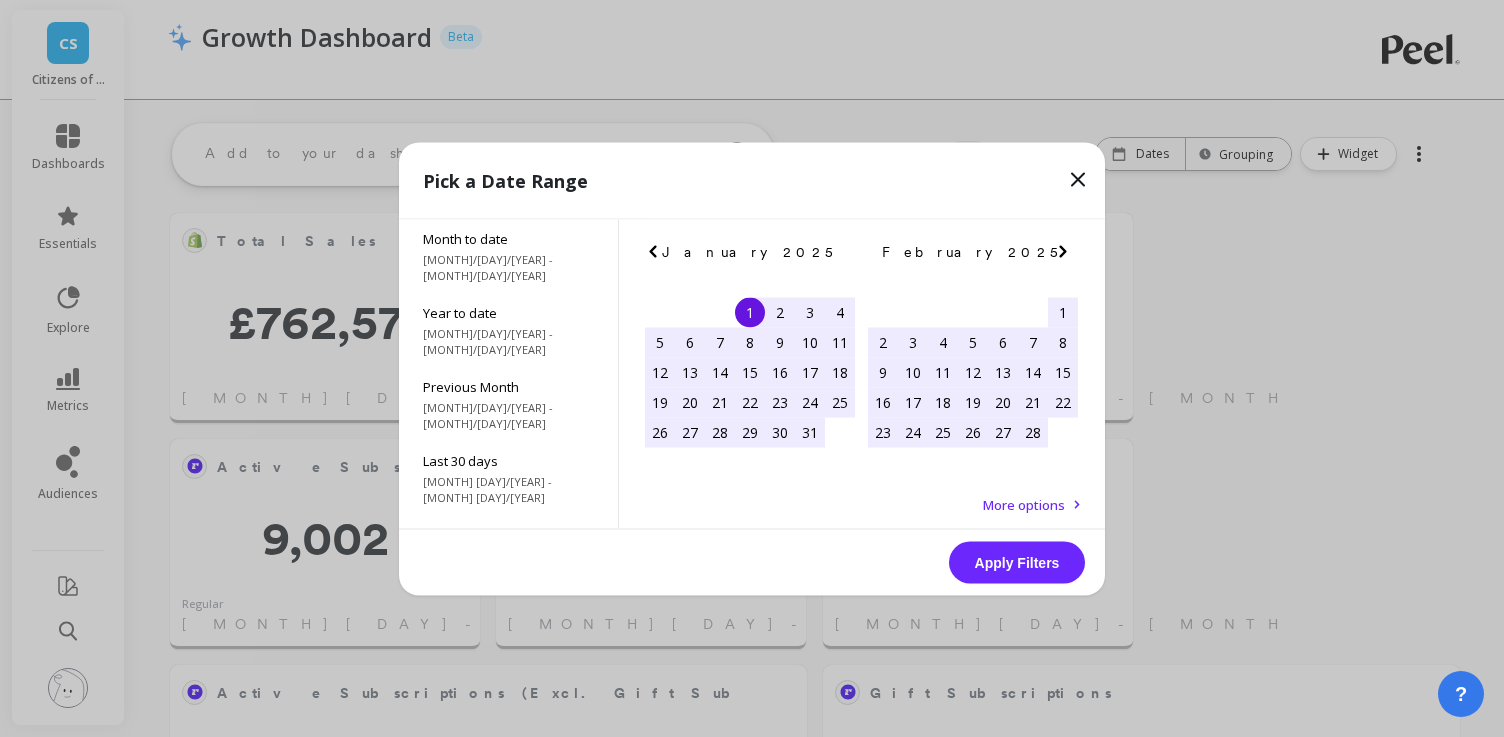 click on "1" at bounding box center [750, 312] 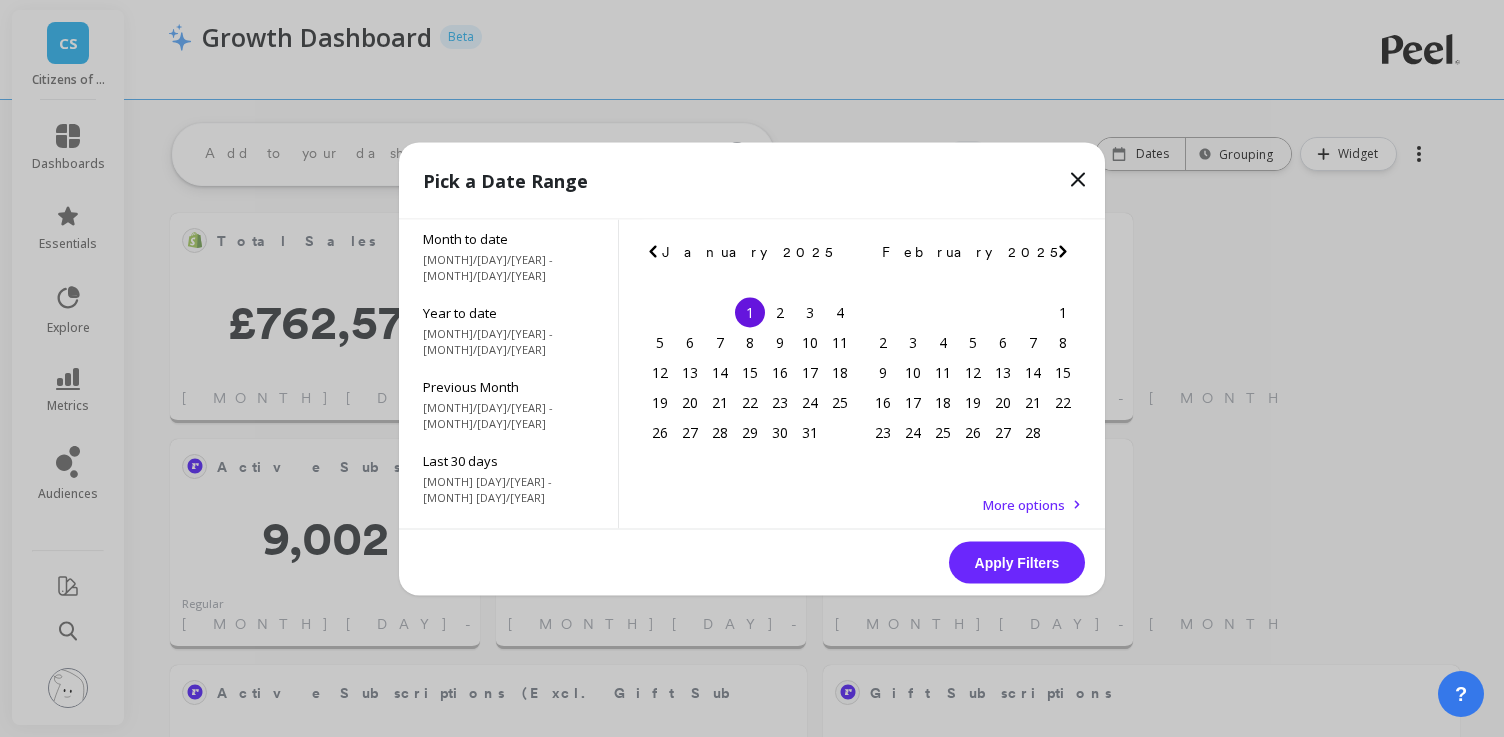 click at bounding box center (0, 0) 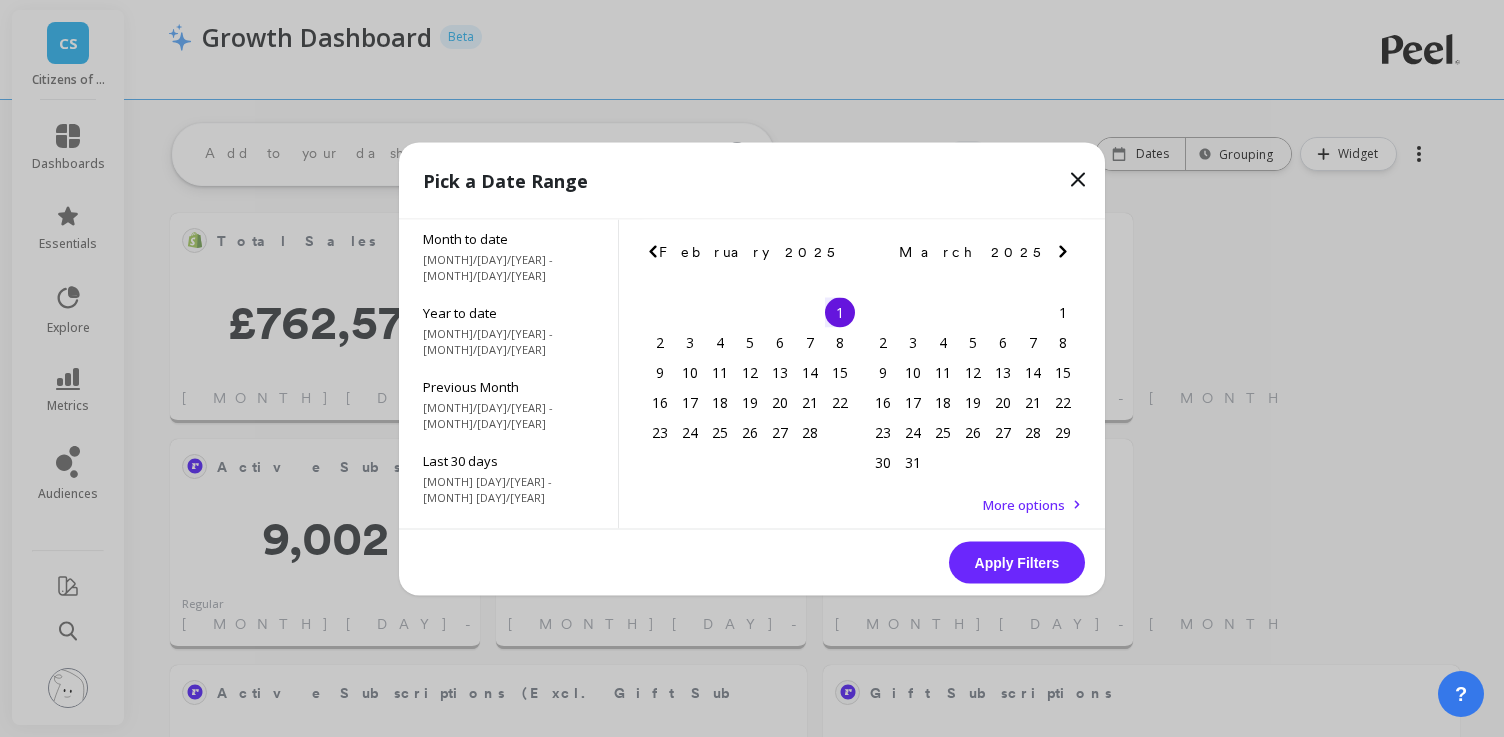 click at bounding box center [0, 0] 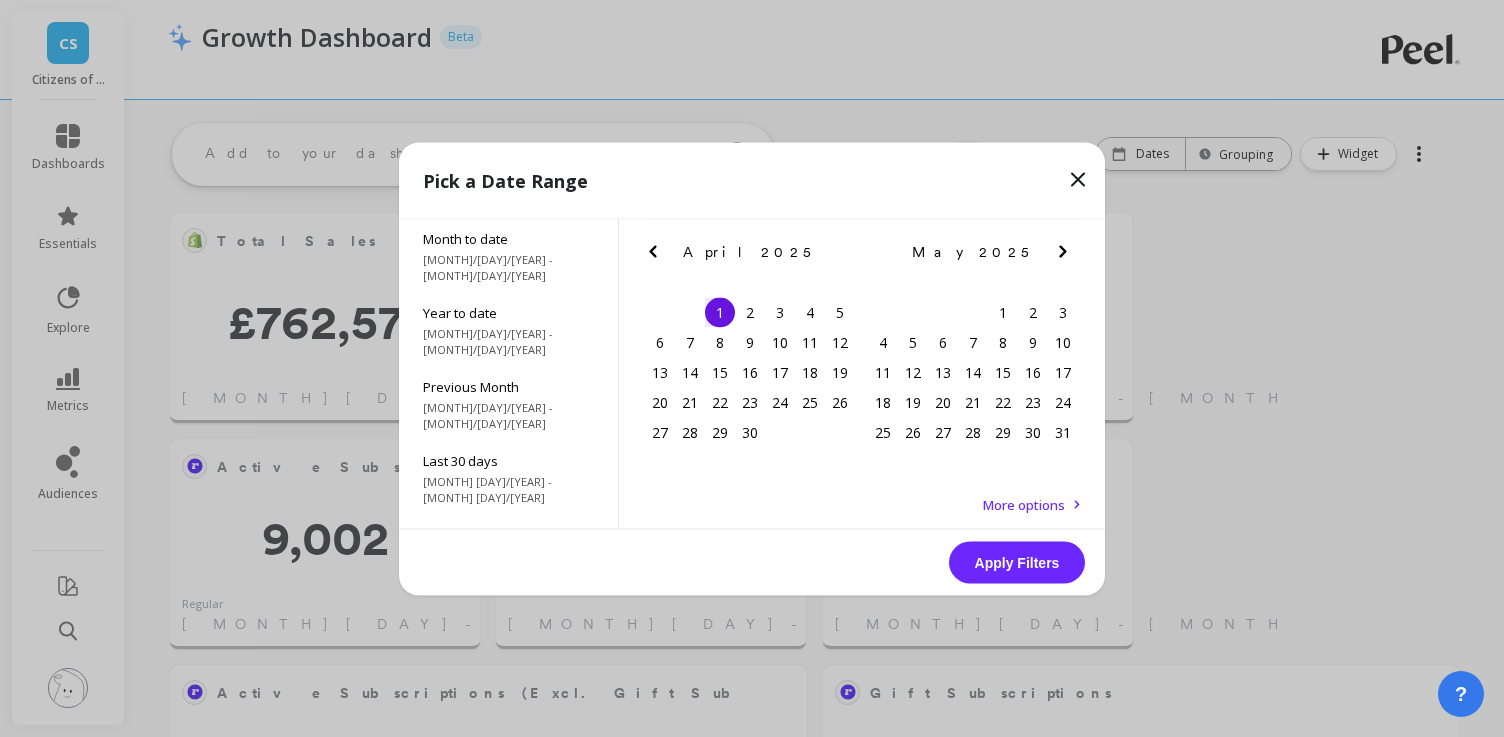 click at bounding box center [0, 0] 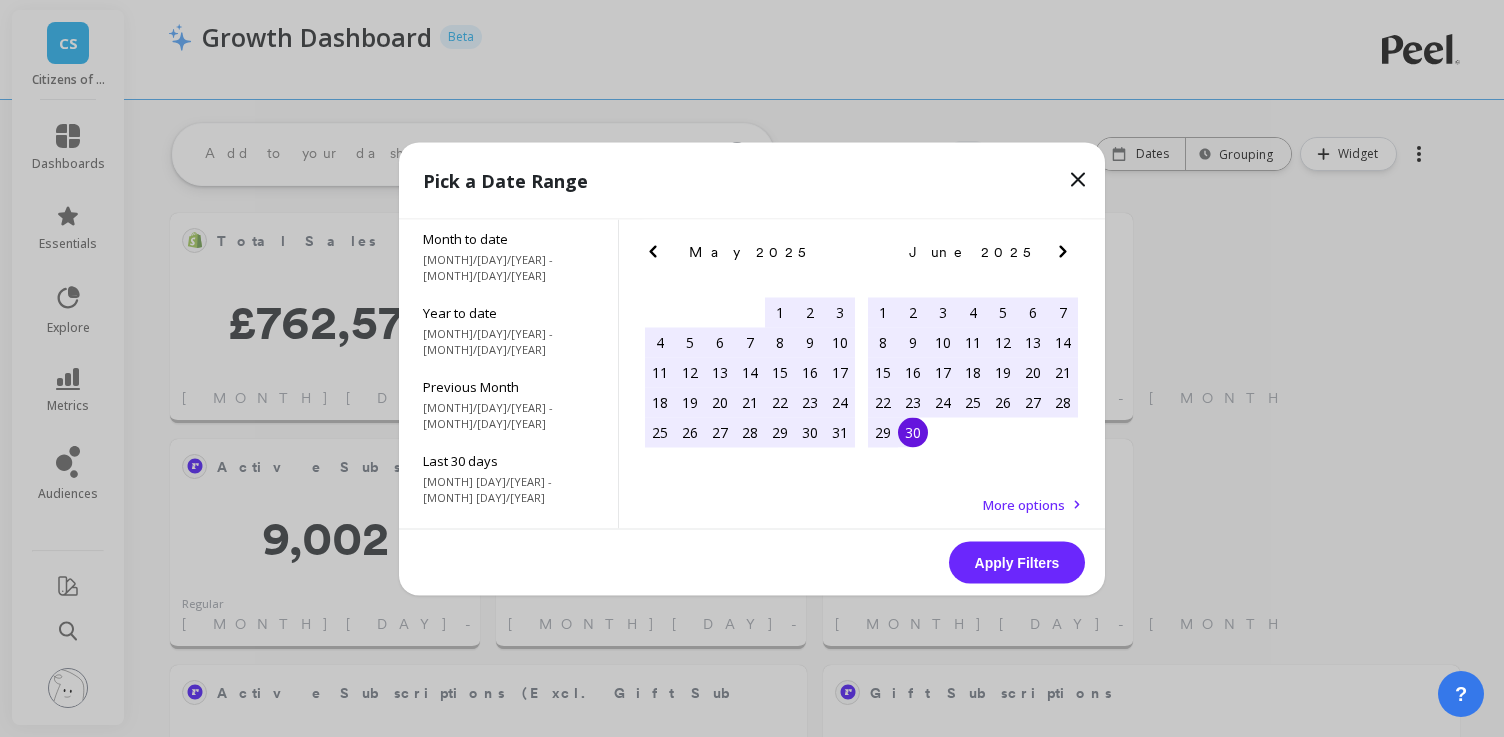 click on "30" at bounding box center [913, 432] 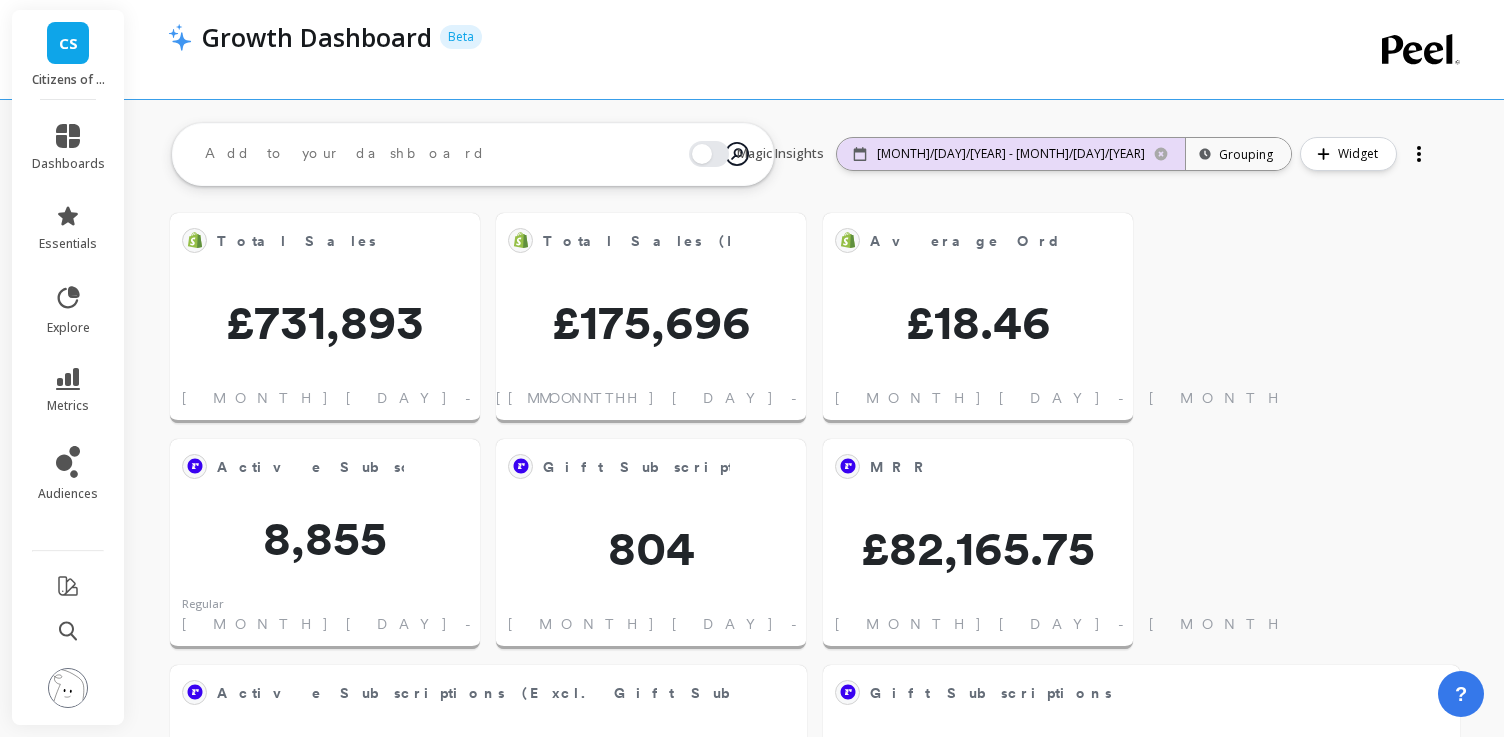 click on "[MONTH]/[DAY]/[YEAR] - [MONTH]/[DAY]/[YEAR]" at bounding box center (1011, 154) 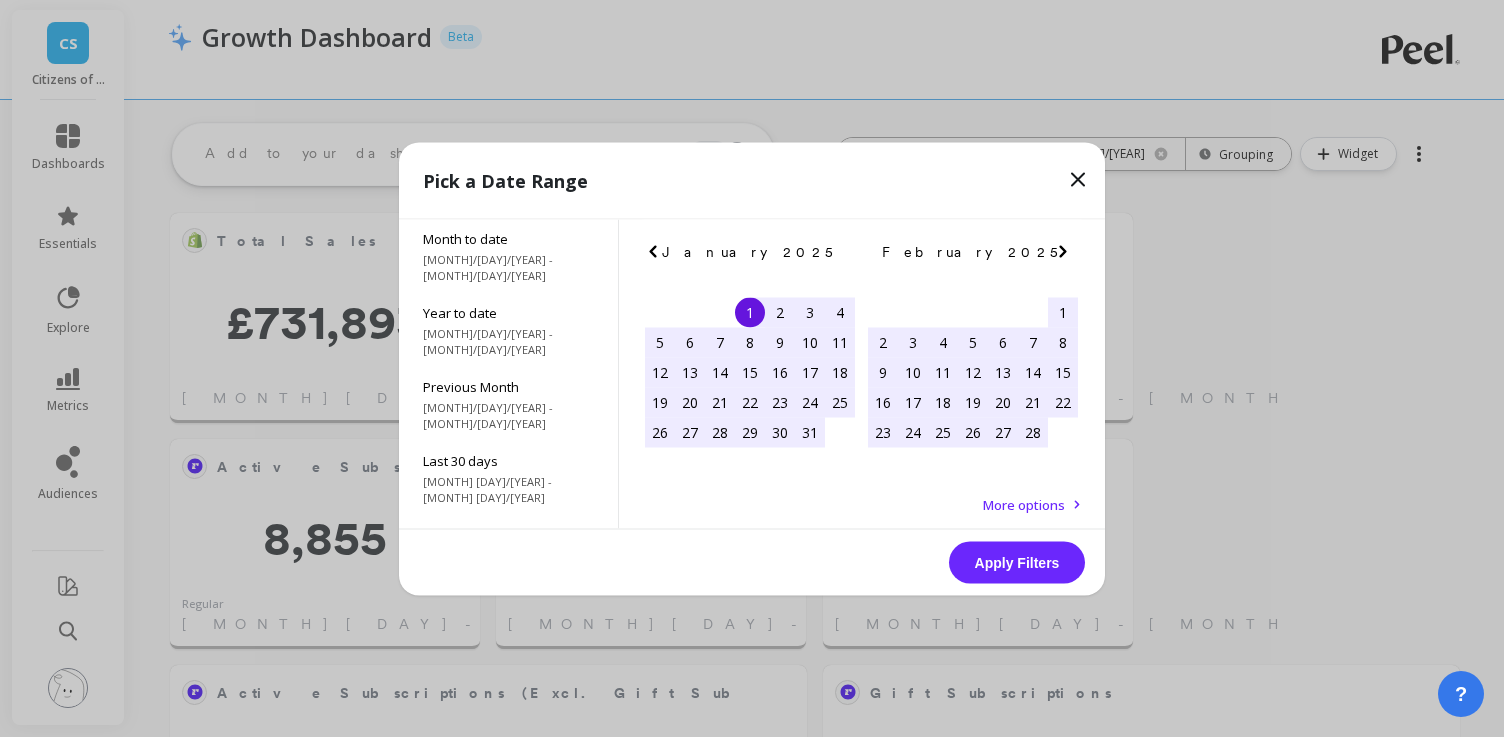 click at bounding box center (653, 251) 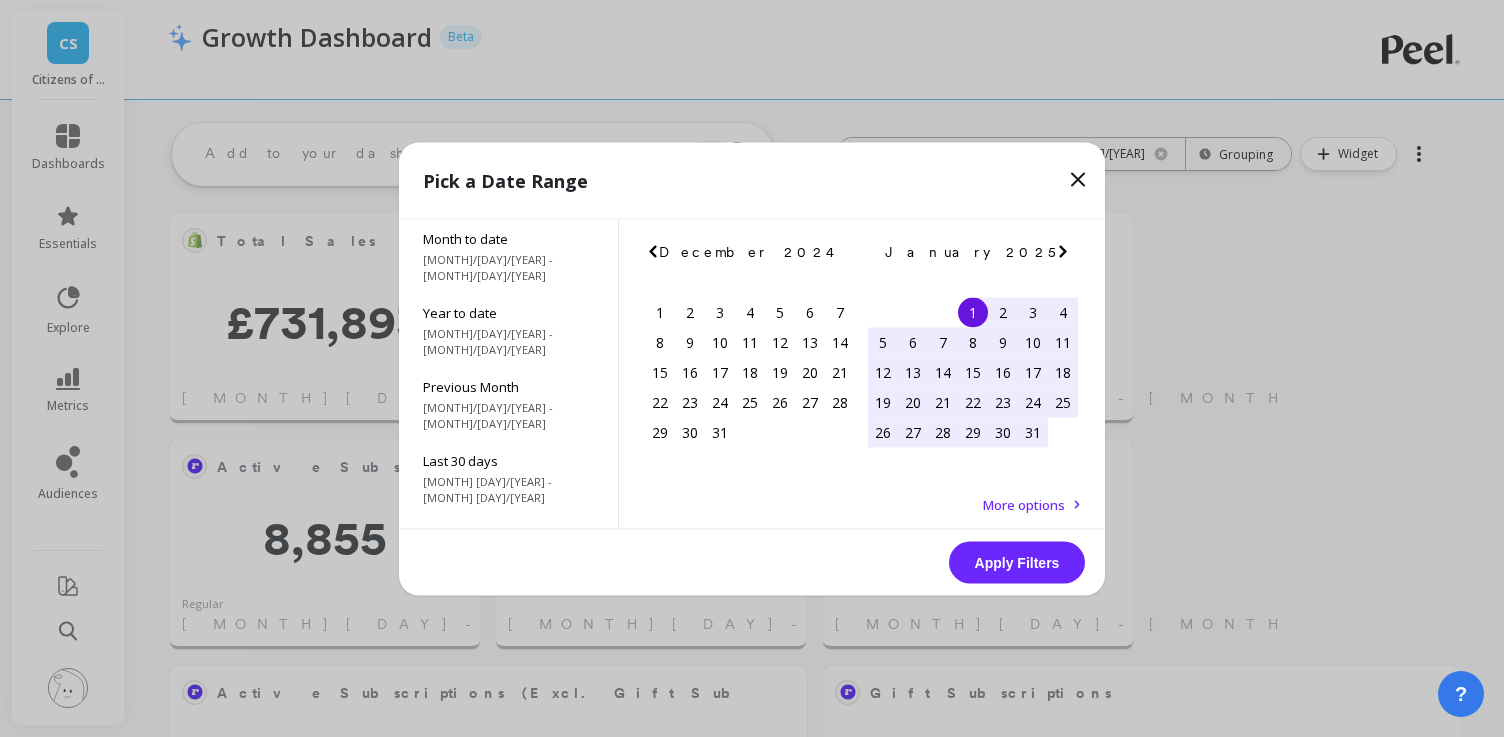 click at bounding box center [653, 251] 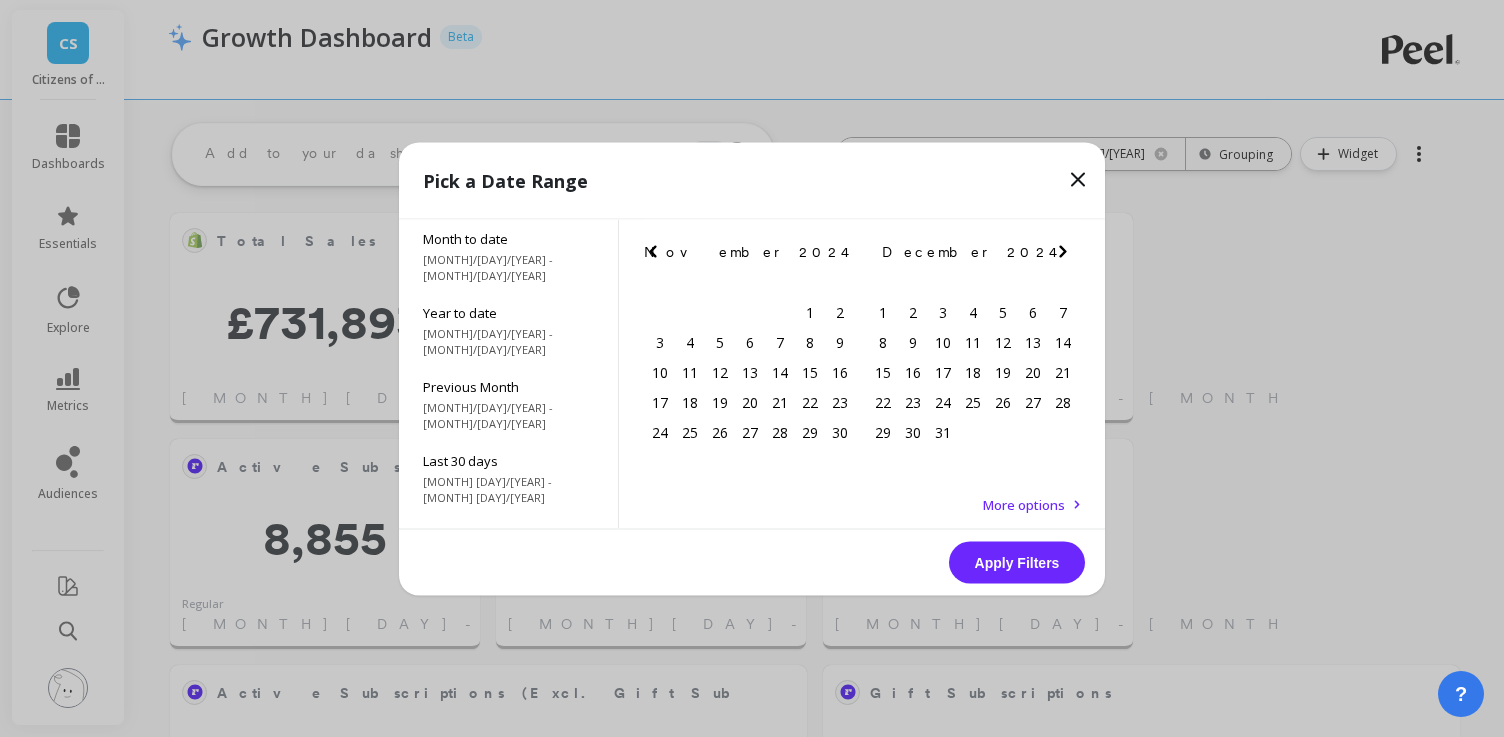 click at bounding box center (653, 251) 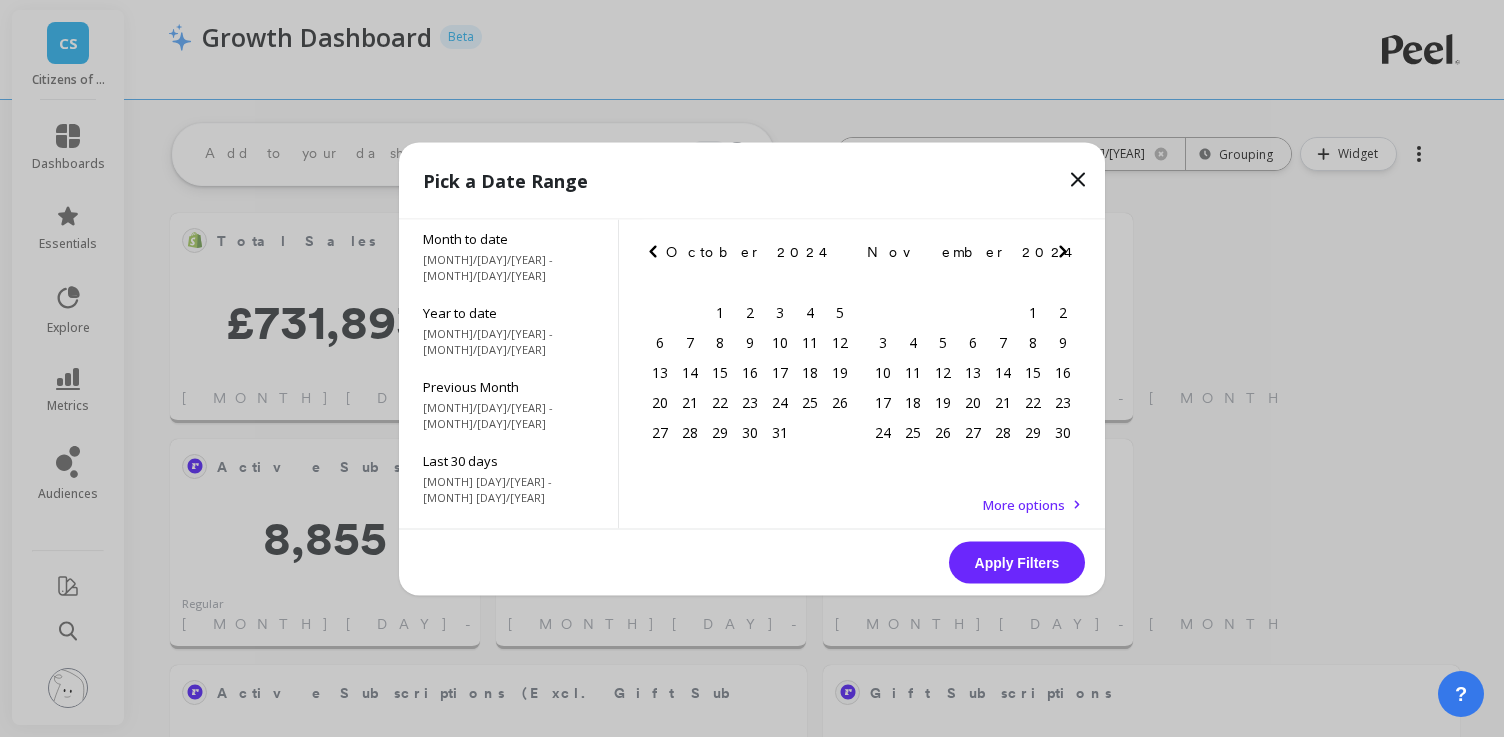 click at bounding box center [653, 251] 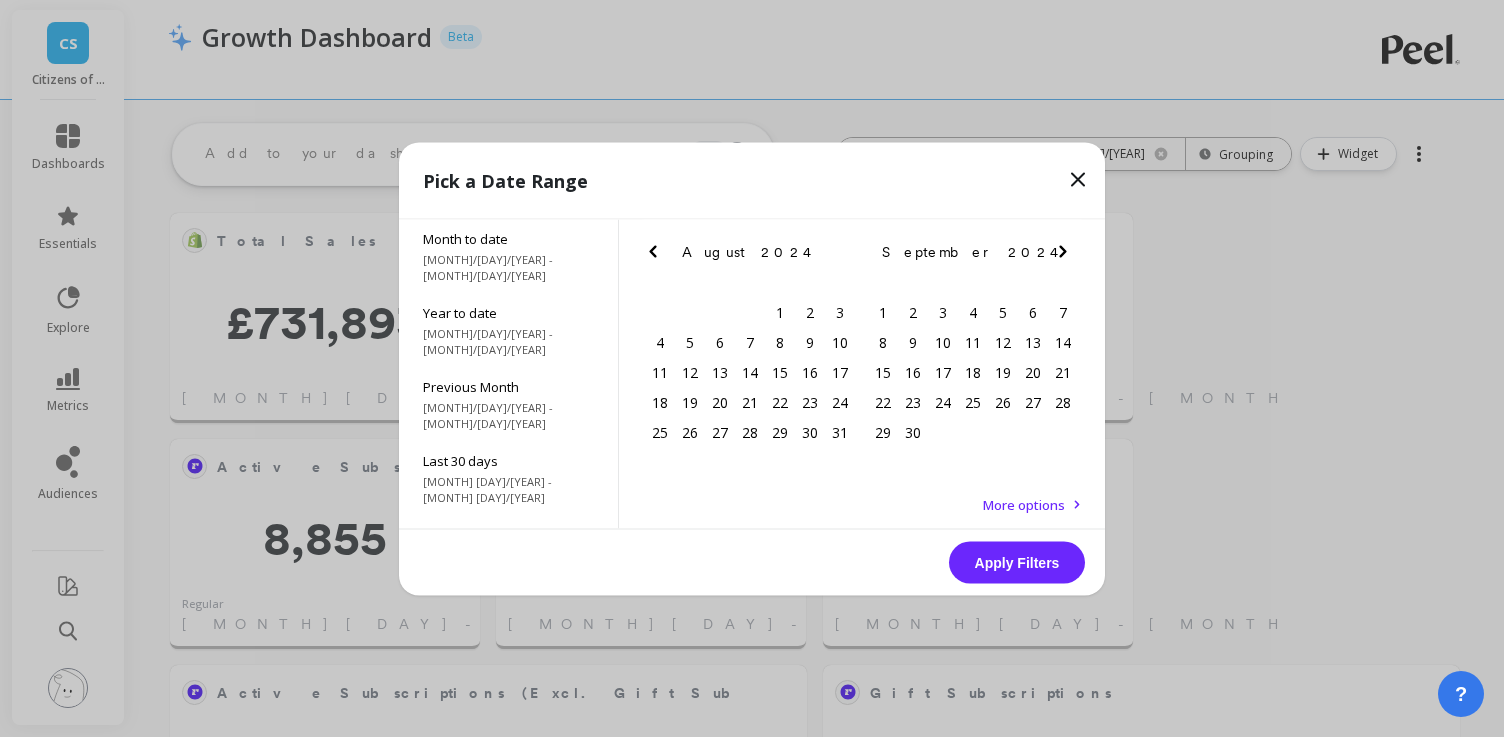 click at bounding box center [653, 251] 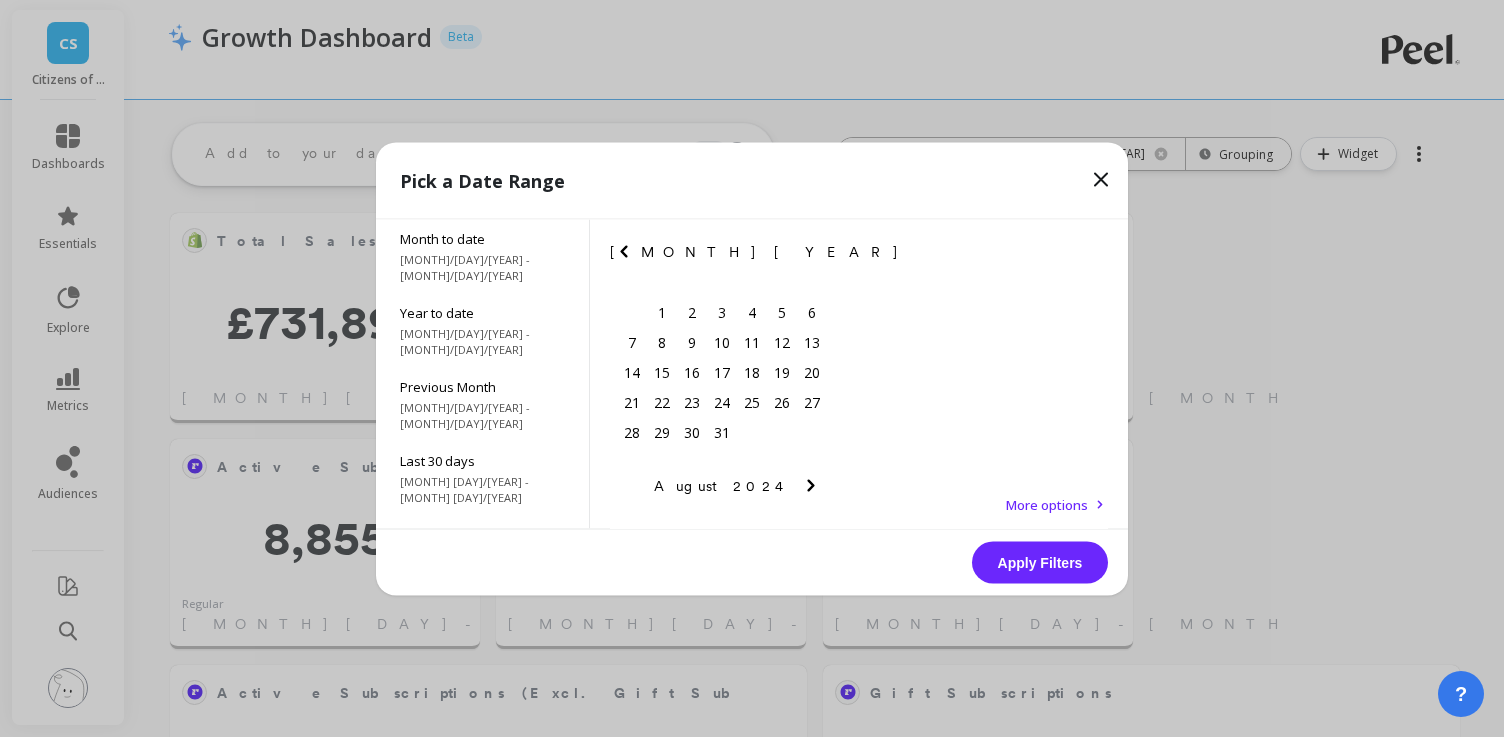 click at bounding box center (624, 251) 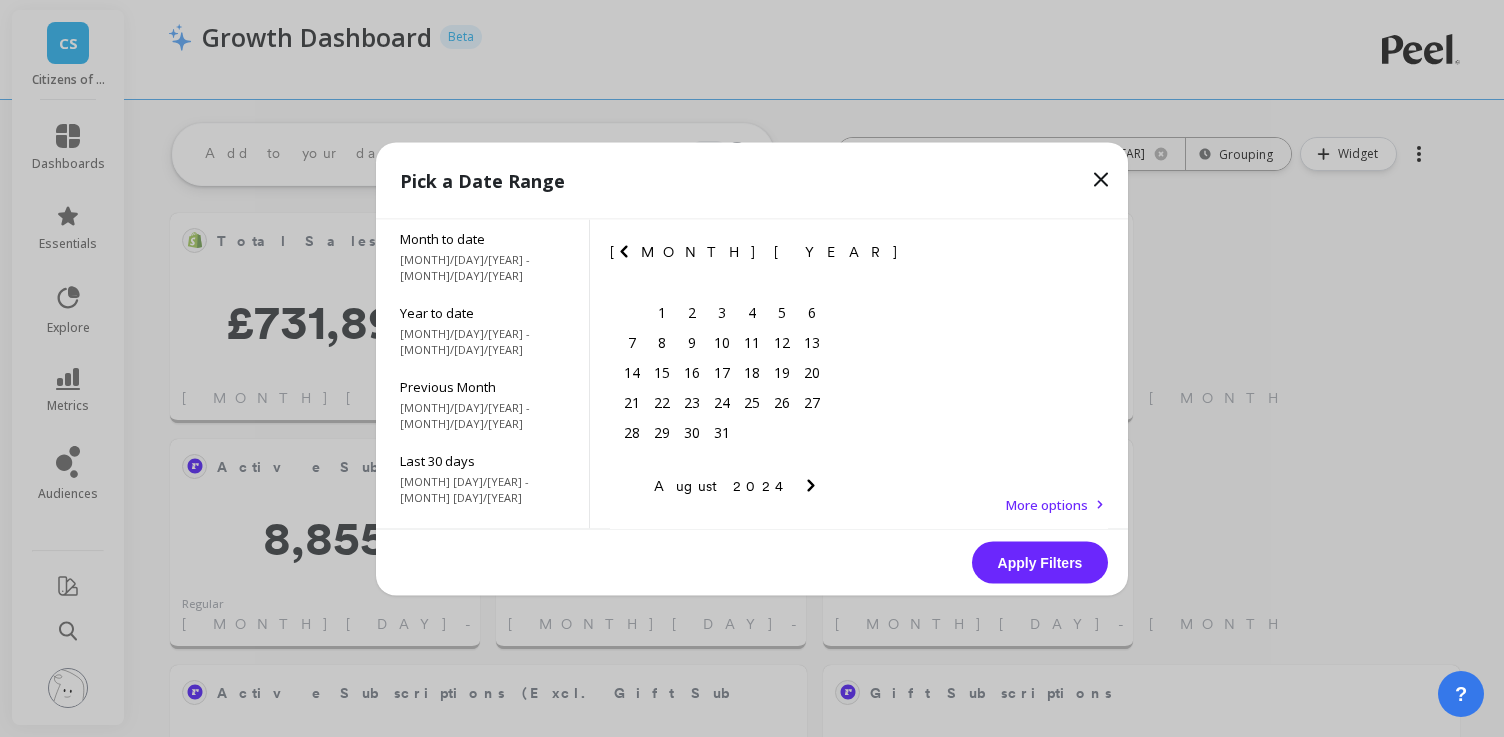 click at bounding box center [624, 251] 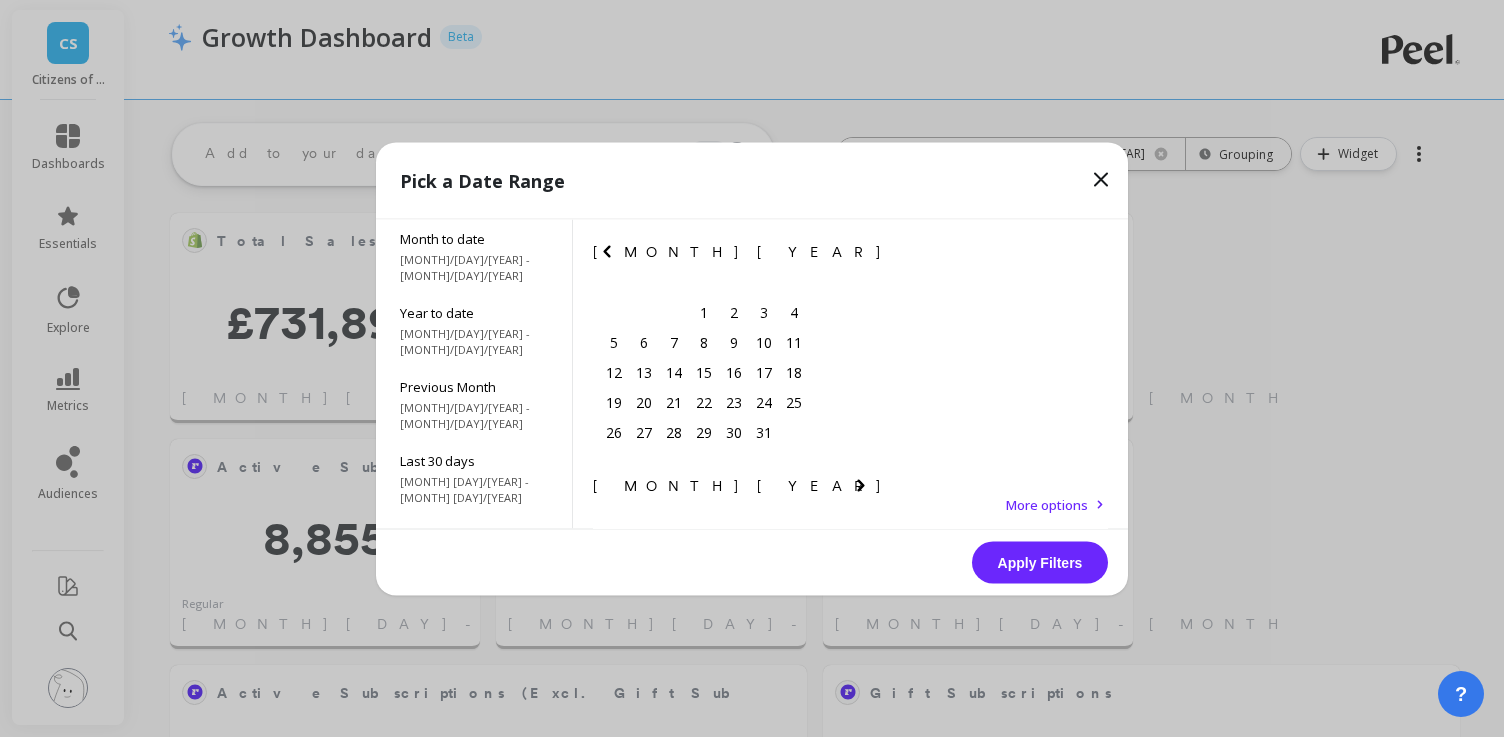 click at bounding box center [607, 251] 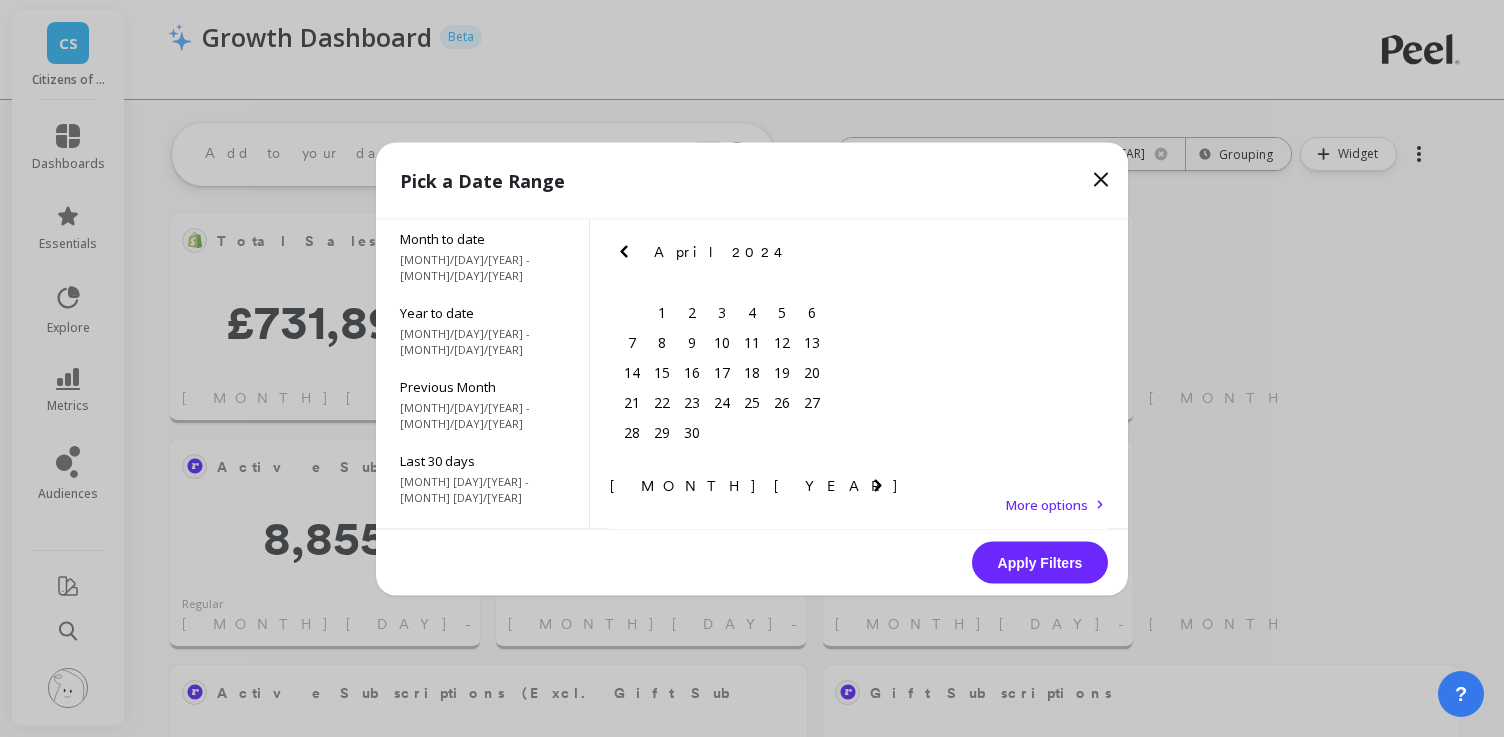 click at bounding box center (624, 251) 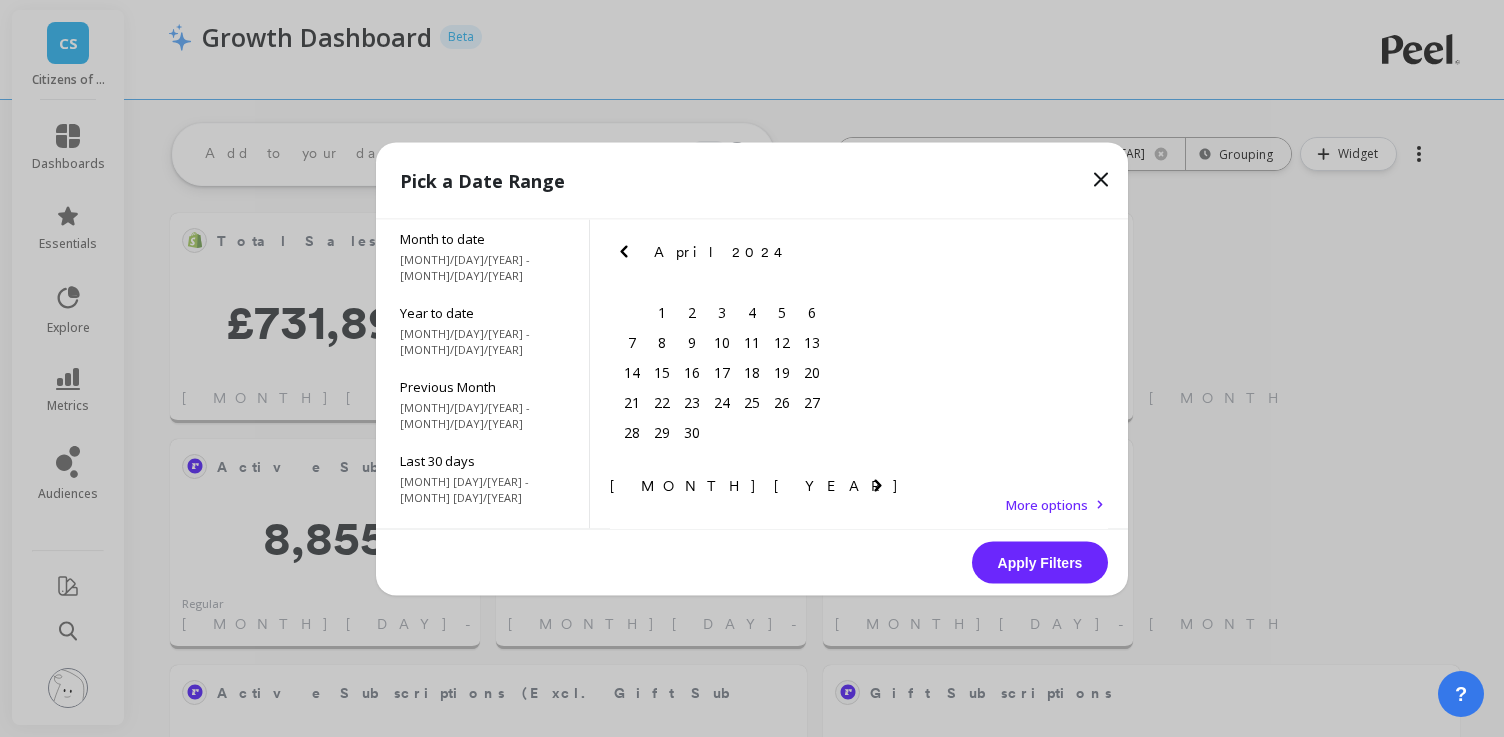click at bounding box center (624, 251) 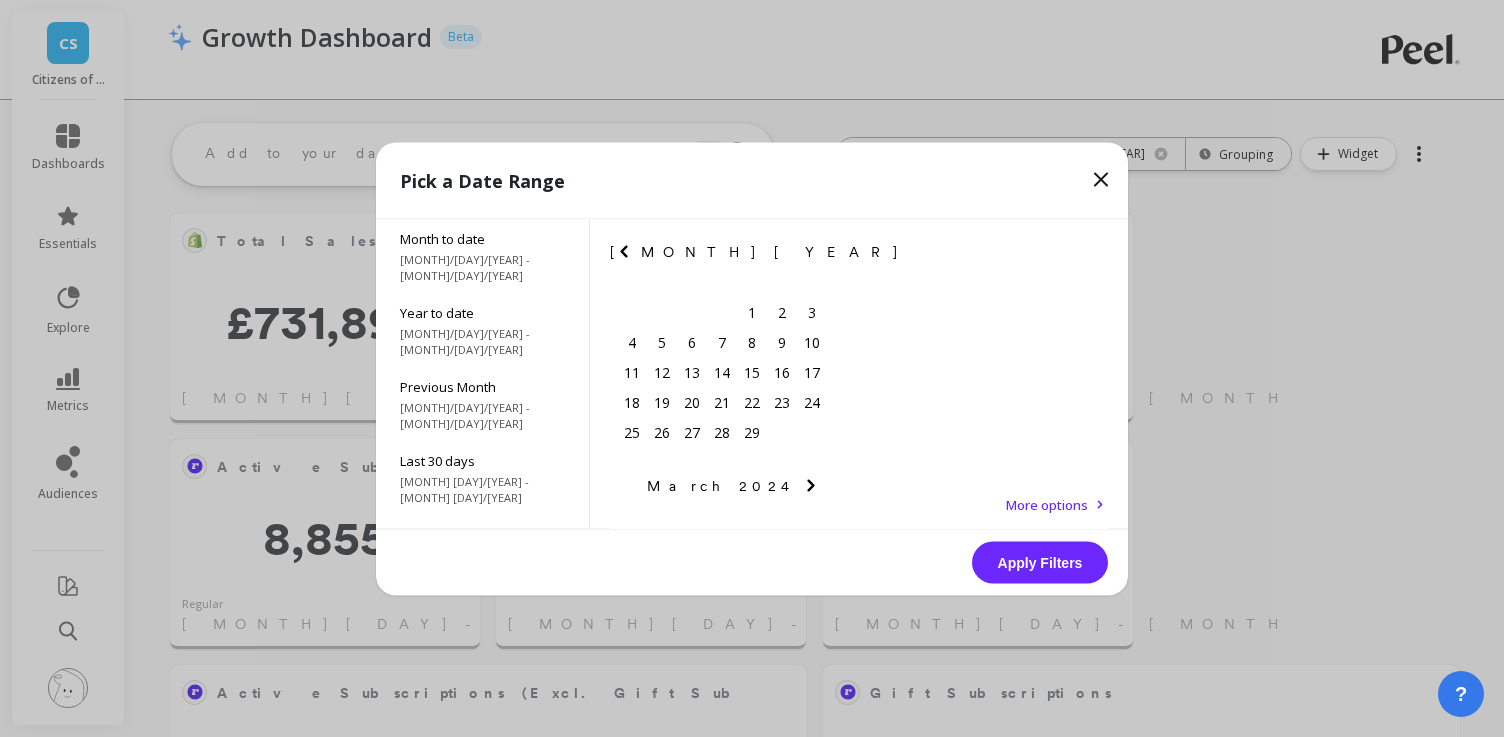 click at bounding box center [624, 251] 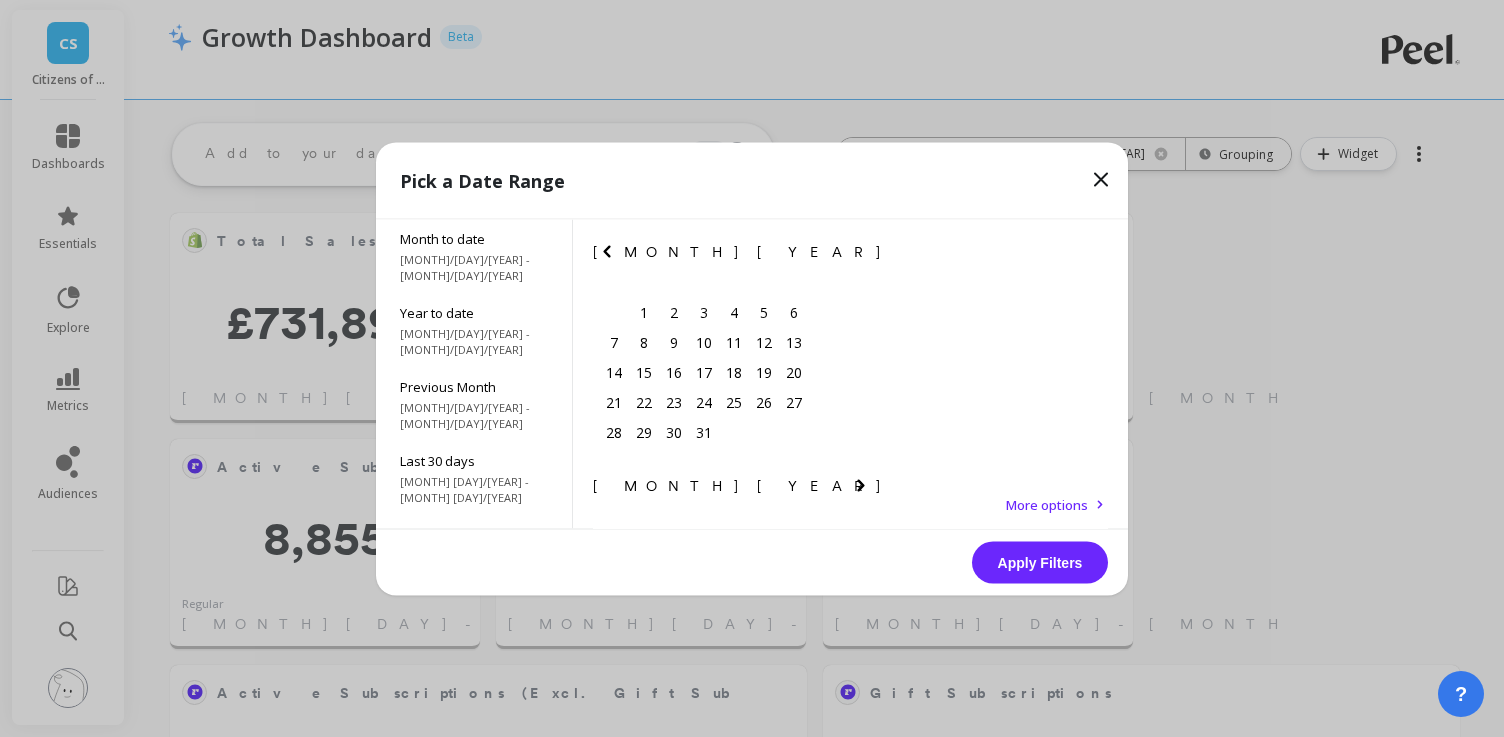 click at bounding box center (607, 251) 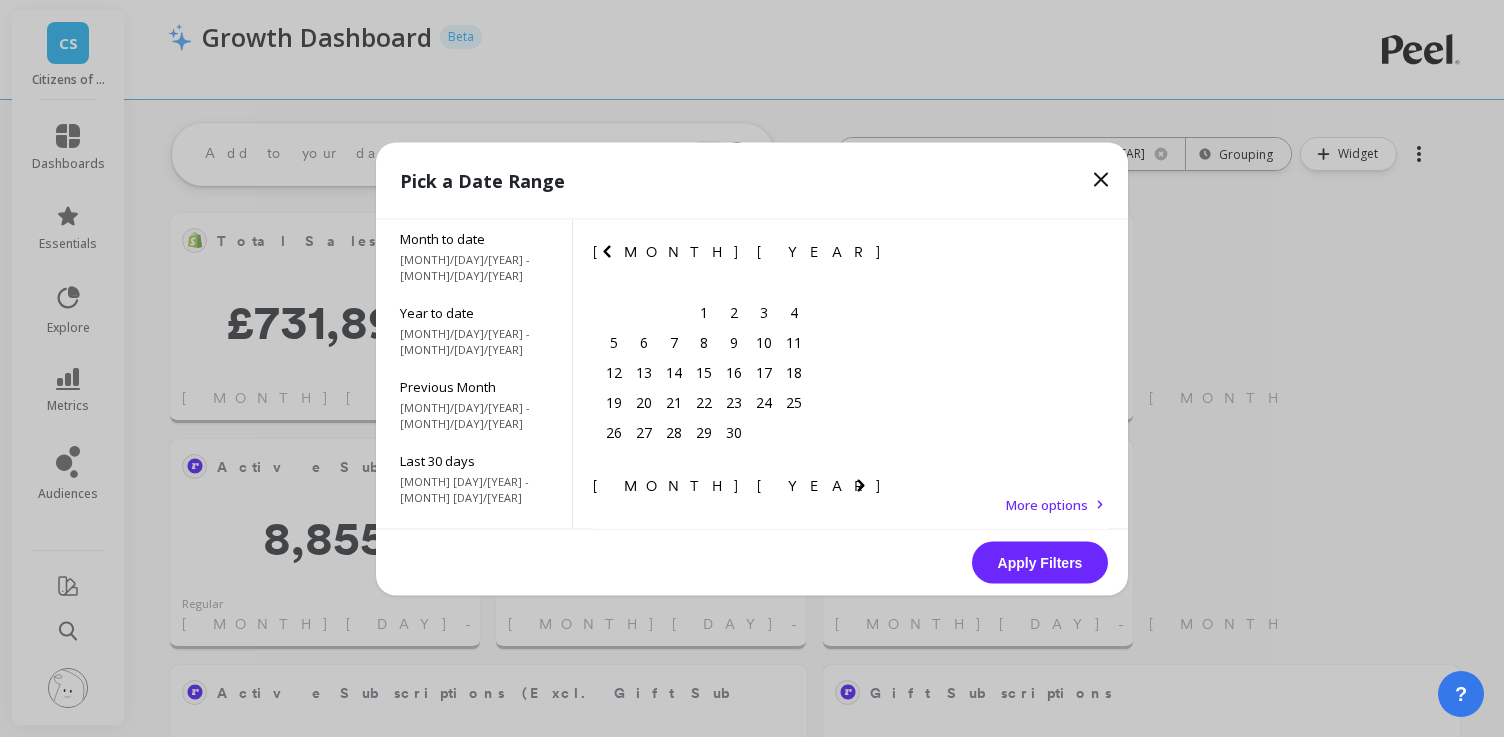 click at bounding box center [0, 0] 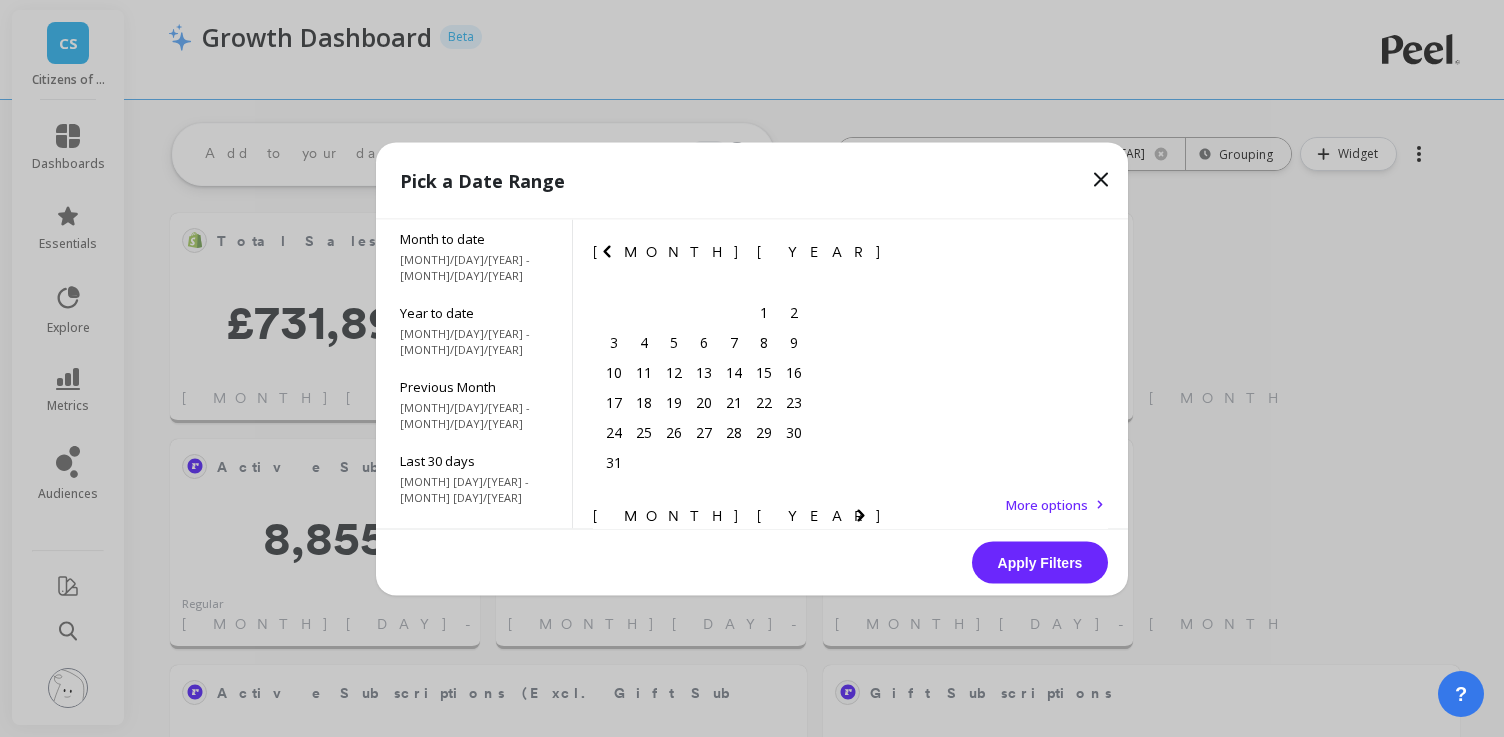 click on "1" at bounding box center (644, 577) 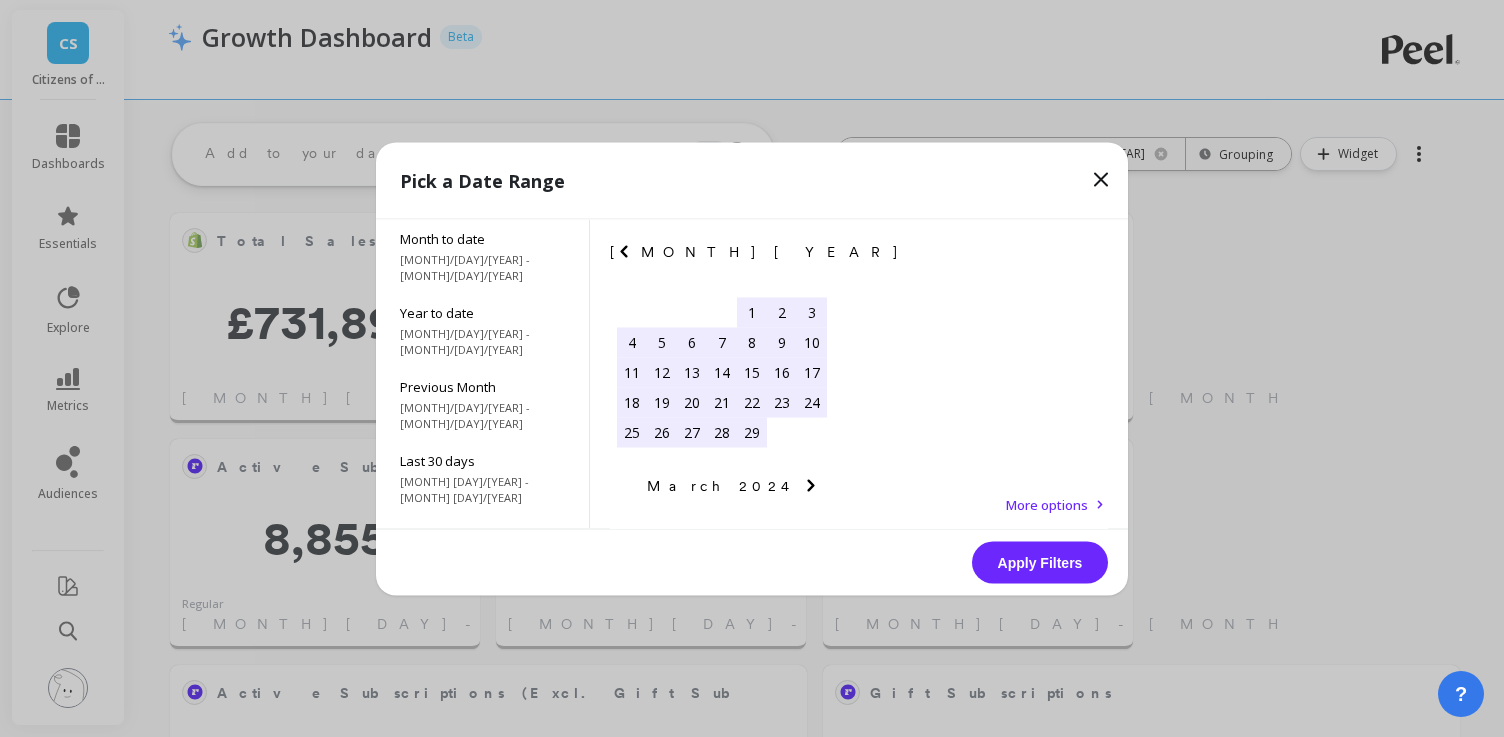click at bounding box center [0, 0] 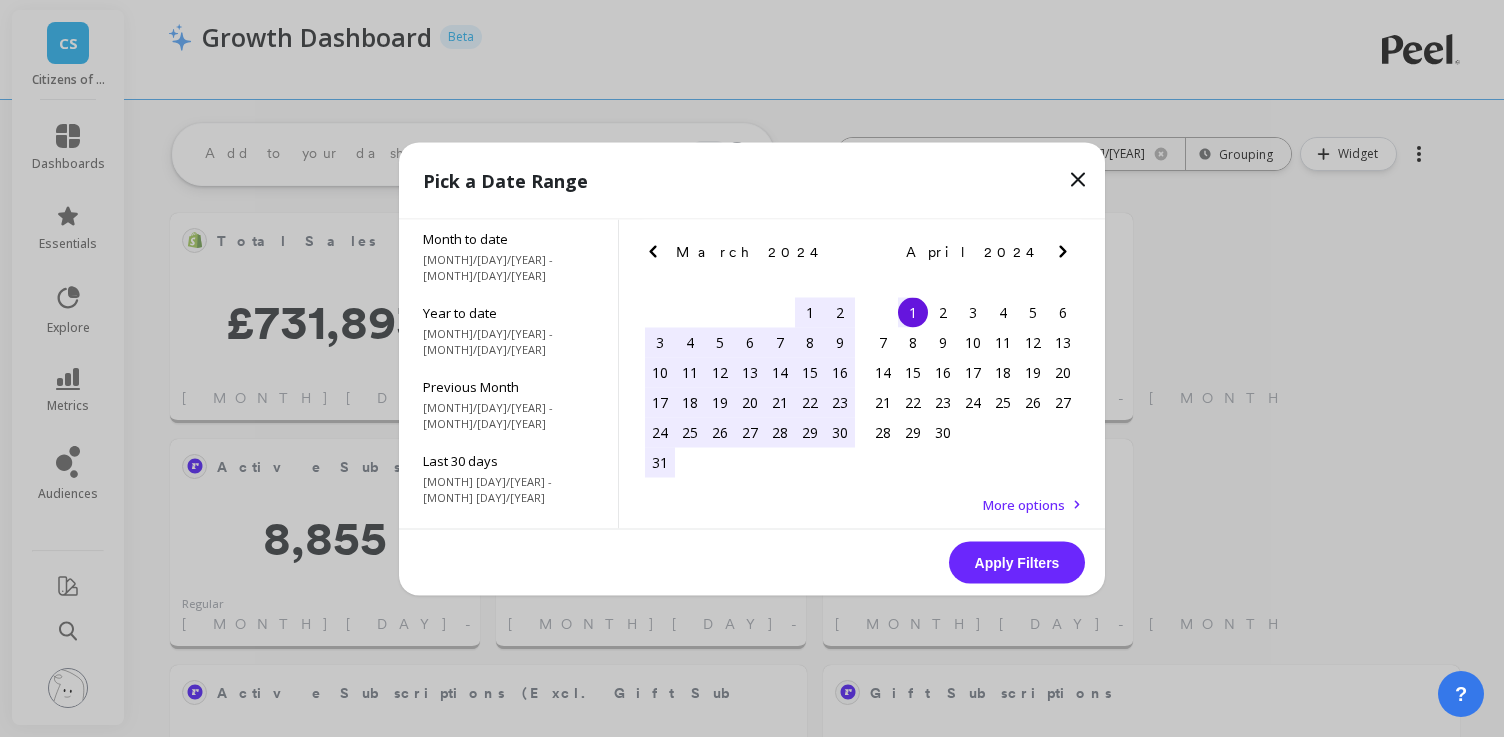 click at bounding box center [0, 0] 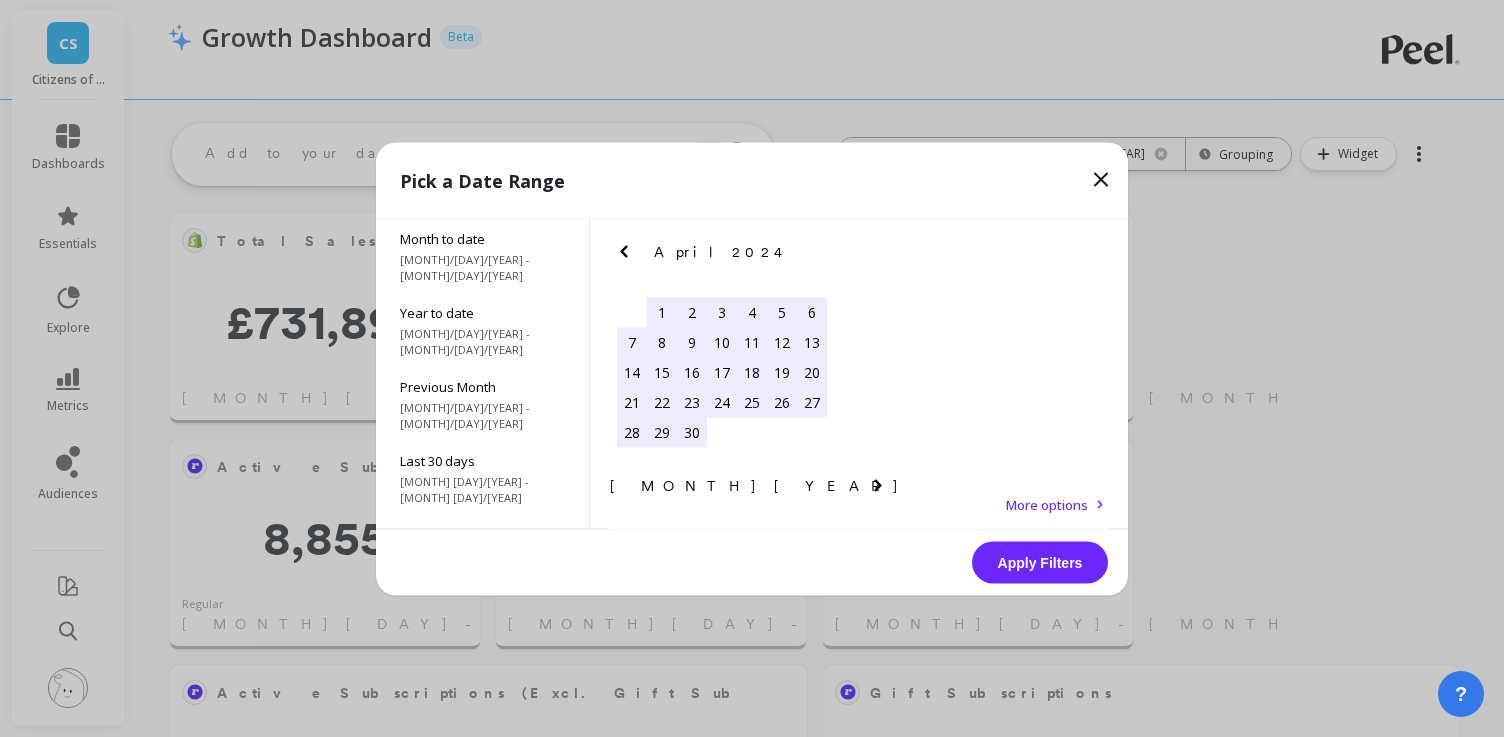 click at bounding box center [0, 0] 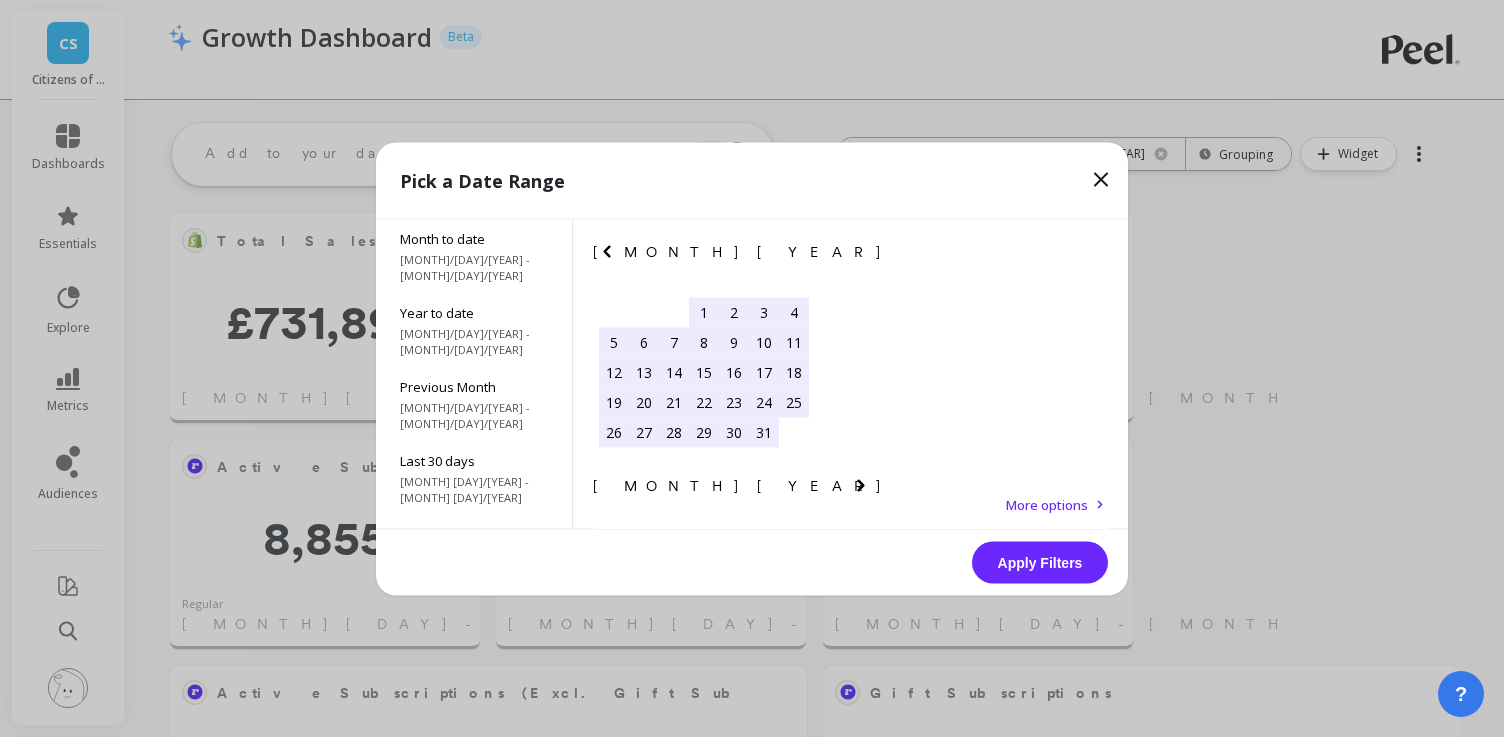 click on "30 1 2 3 4 5 6" at bounding box center (737, 697) 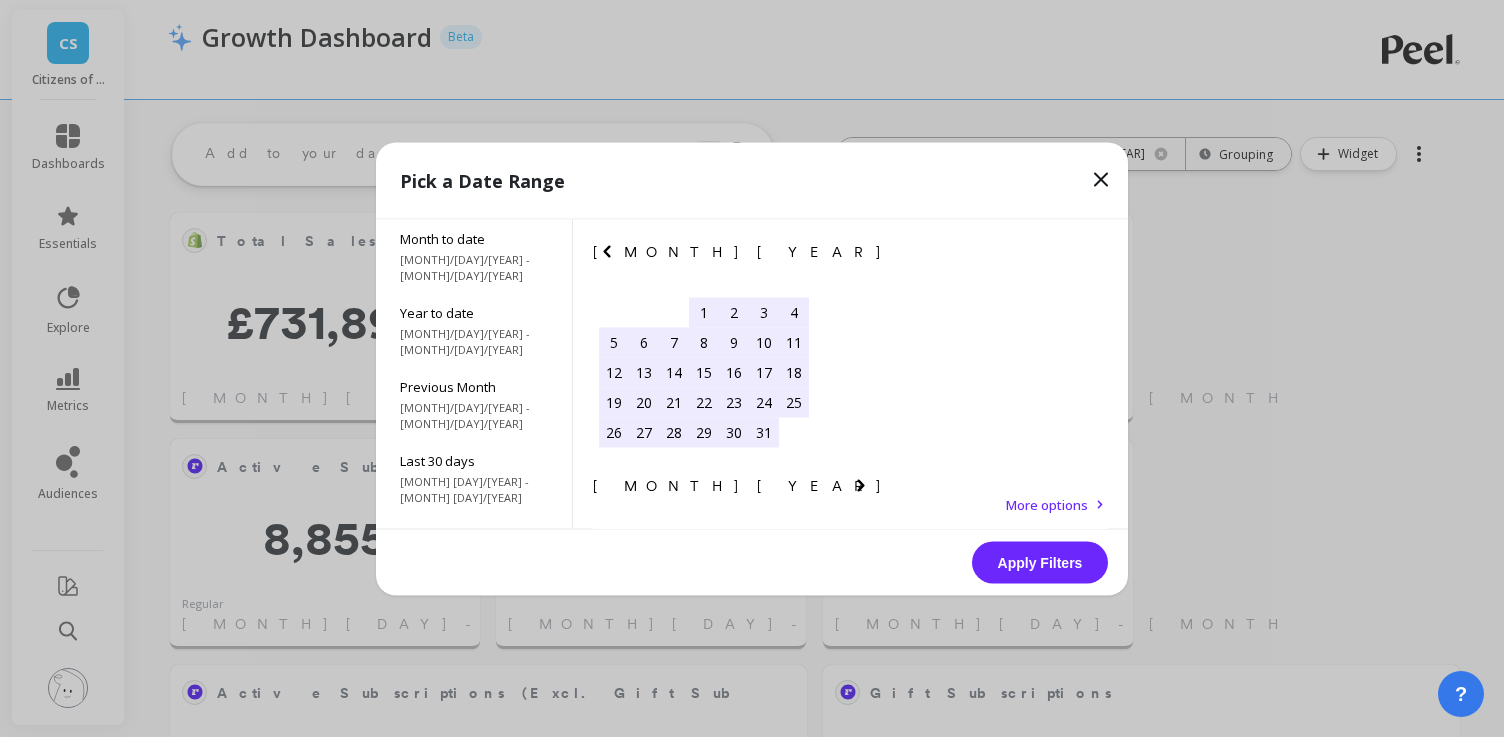 click on "30" at bounding box center (614, 697) 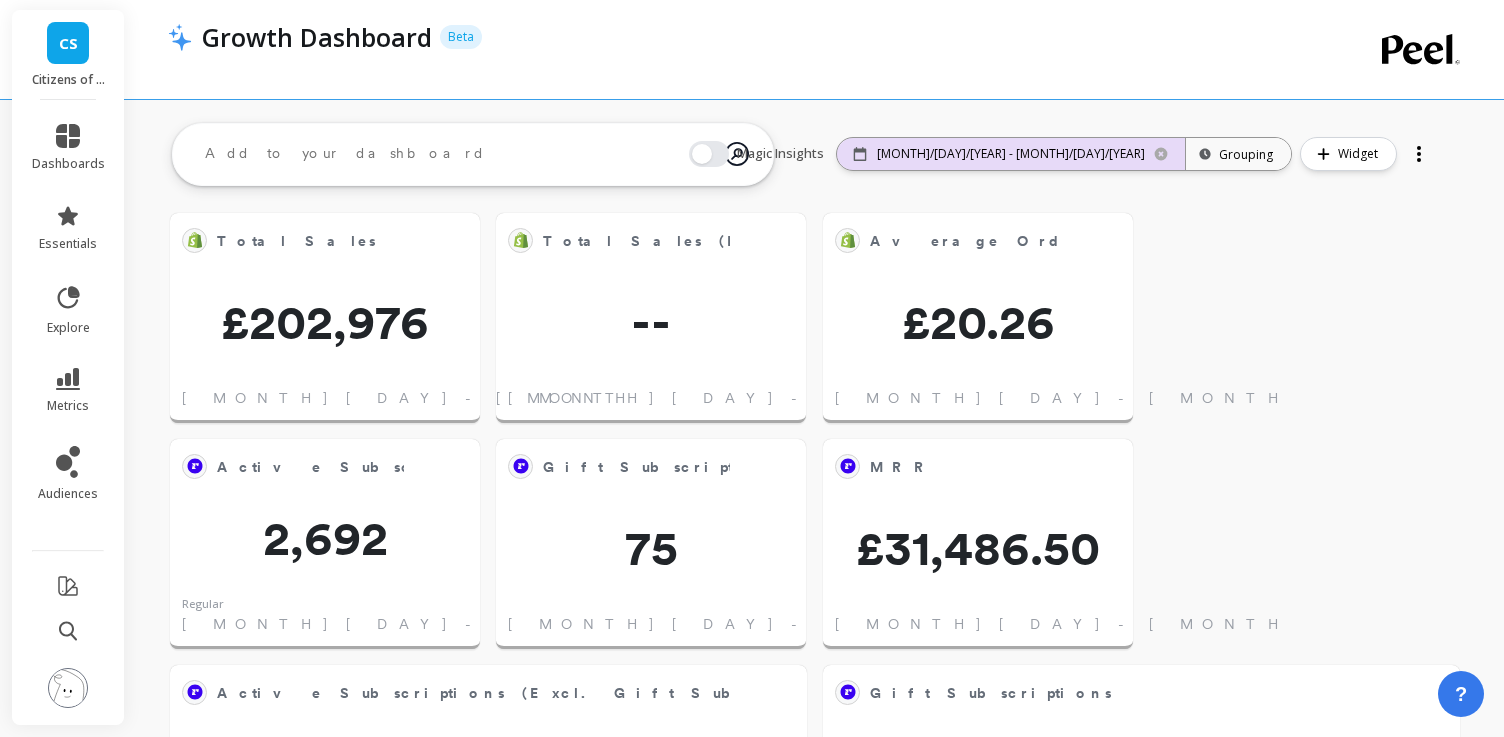 click on "[MONTH]/[DAY]/[YEAR] - [MONTH]/[DAY]/[YEAR]" at bounding box center [1011, 154] 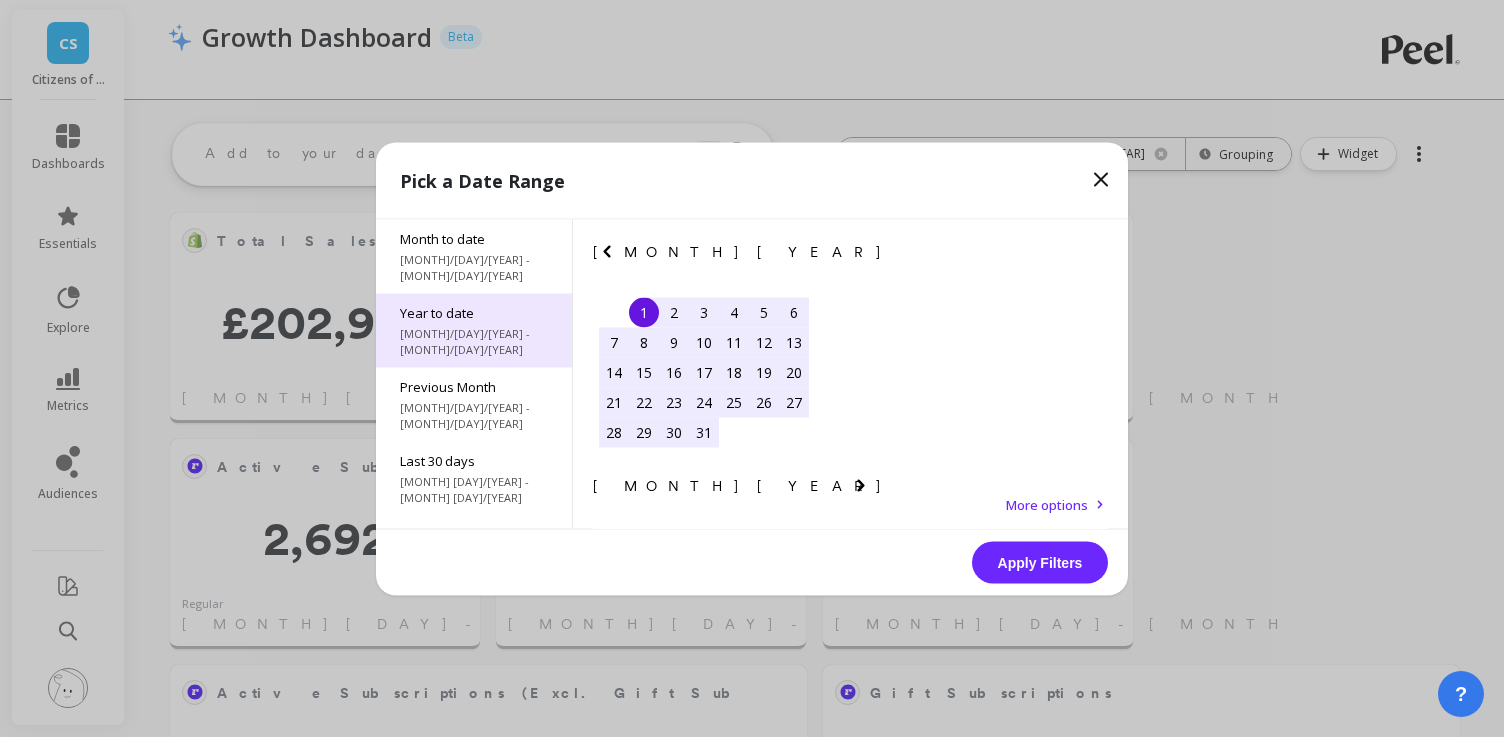 click on "[MONTH]/[DAY]/[YEAR] - [MONTH]/[DAY]/[YEAR]" at bounding box center [474, 267] 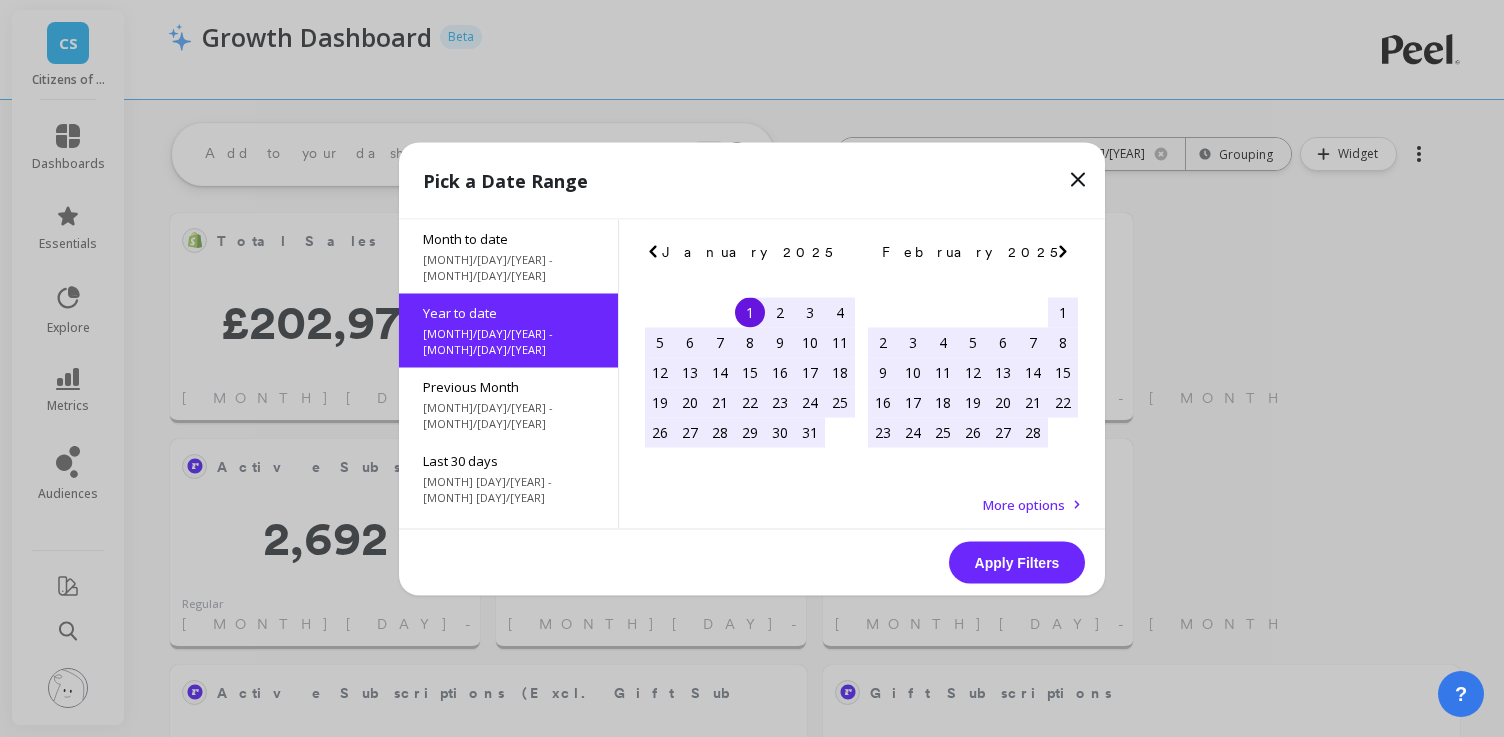 click on "Apply Filters" at bounding box center (1017, 562) 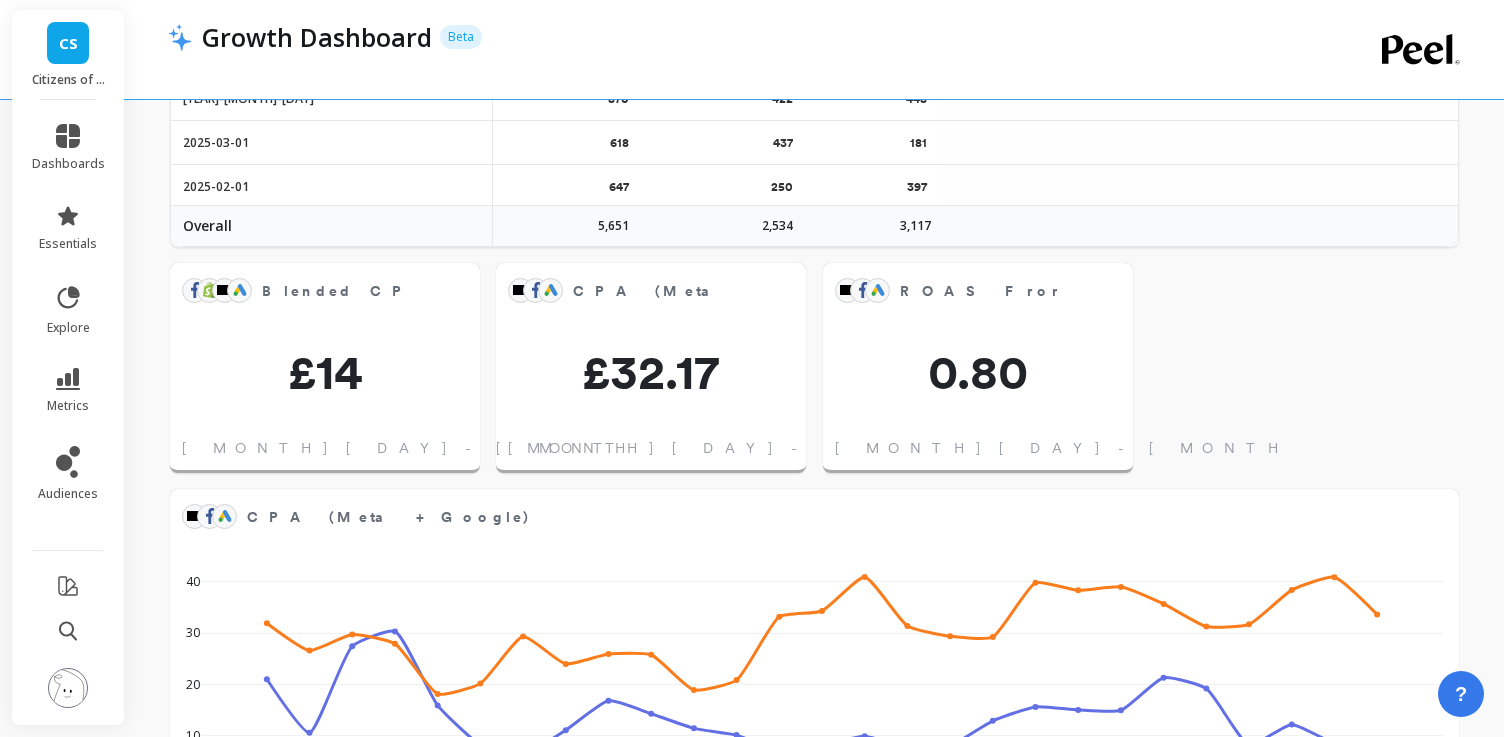 scroll, scrollTop: 1322, scrollLeft: 0, axis: vertical 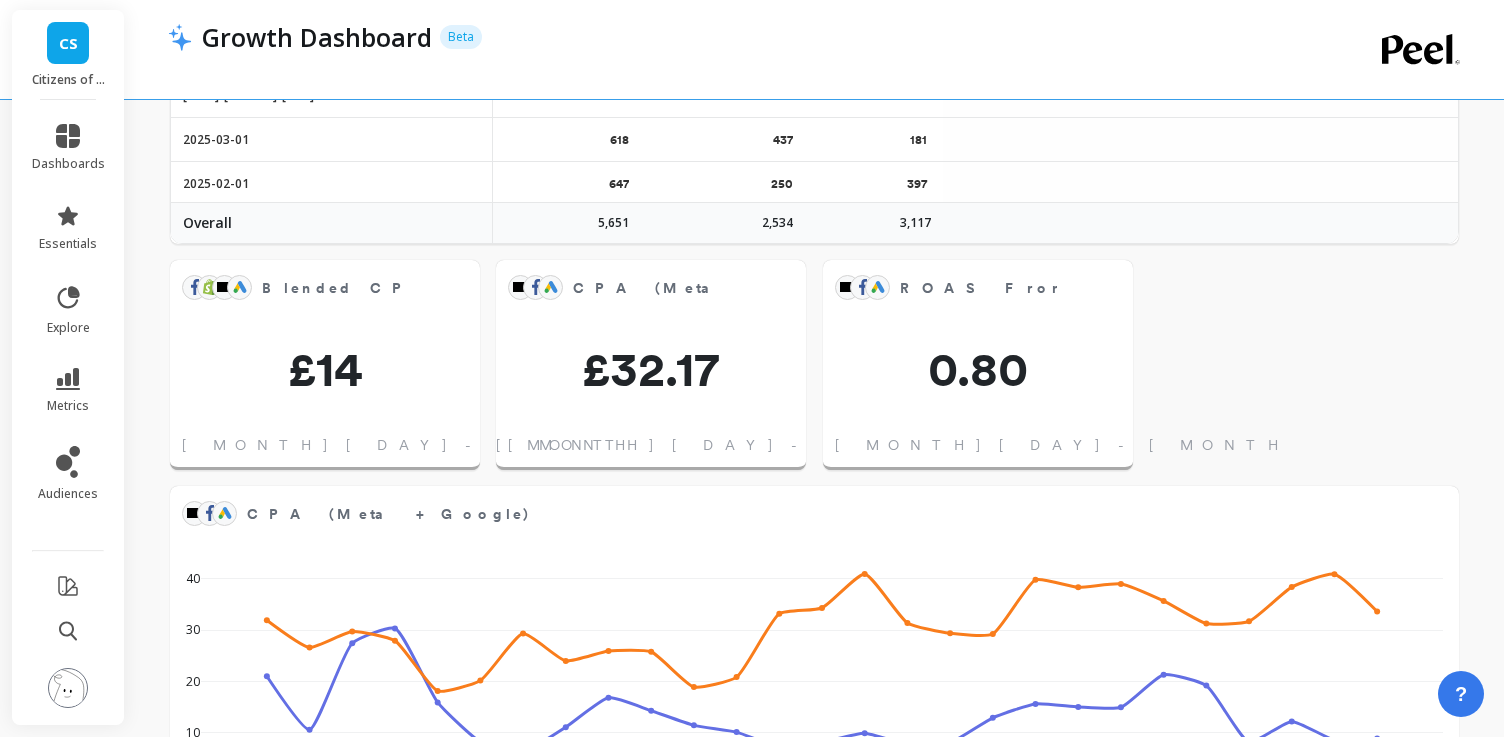 click on "[MONTH] [DAY] [YEAR] [MONTH] [DAY] [YEAR] [MONTH] [DAY] [MONTH] [DAY] [MONTH] [DAY] [MONTH] [DAY] [MONTH] [DAY] [MONTH] [DAY] [MONTH] [DAY] [MONTH] [DAY] [MONTH] [DAY] [MONTH] [DAY] [YEAR] [YEAR] Google: Citizens of Soil Facebook: Citizens of Soil Ltd. [MONTH] [DAY] - [MONTH] [DAY], [YEAR] (Weekly grouping)" at bounding box center (814, 733) 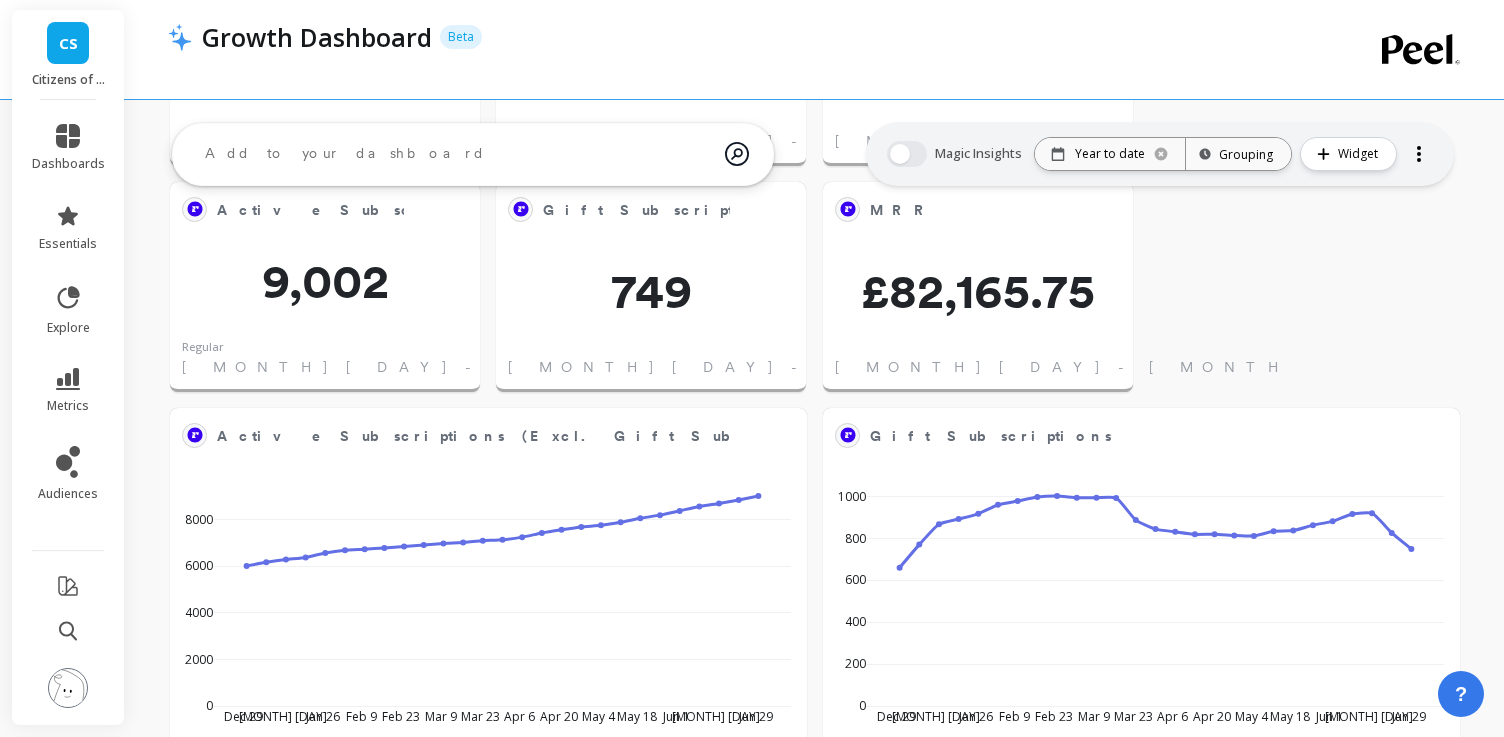 scroll, scrollTop: 0, scrollLeft: 0, axis: both 